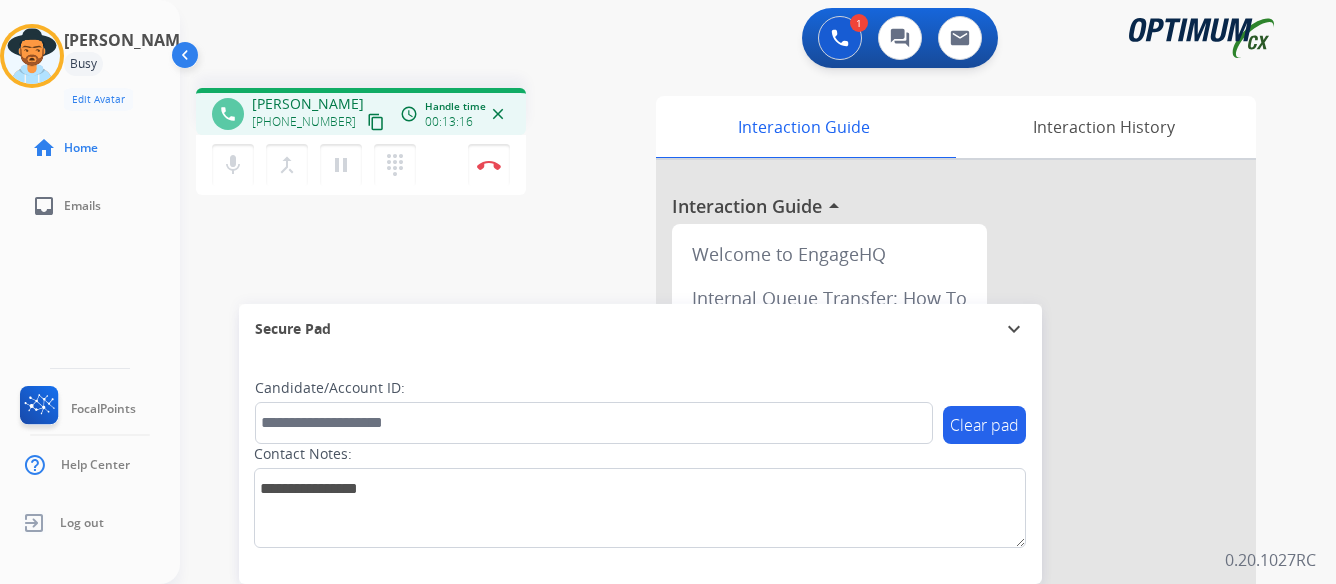 scroll, scrollTop: 0, scrollLeft: 0, axis: both 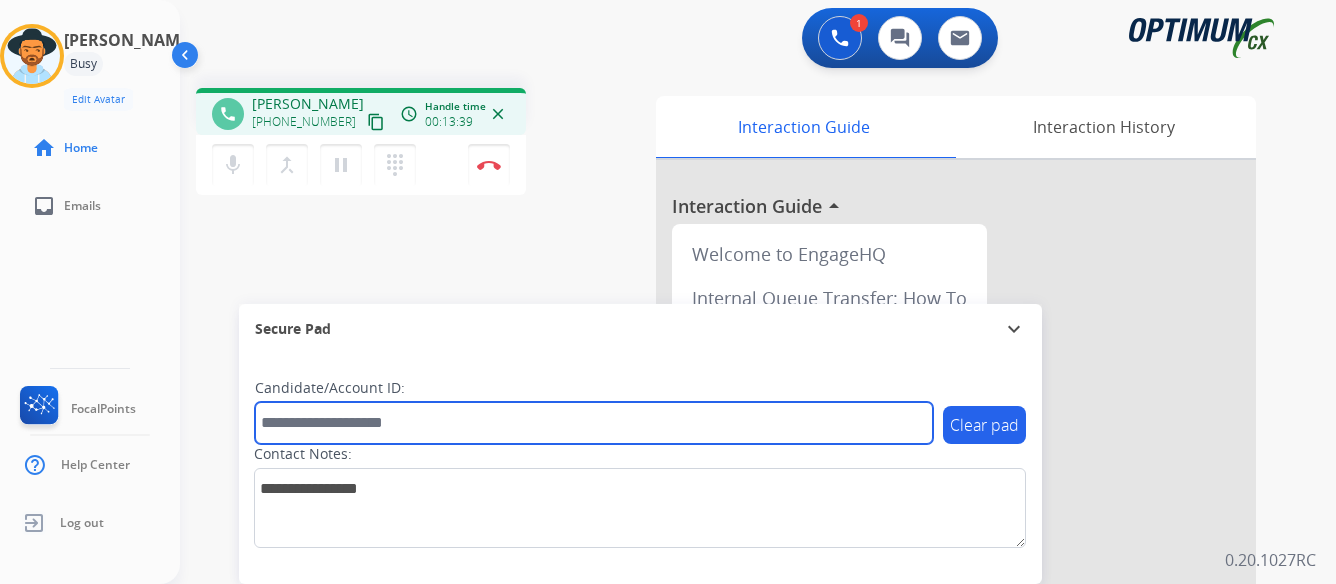 paste on "*******" 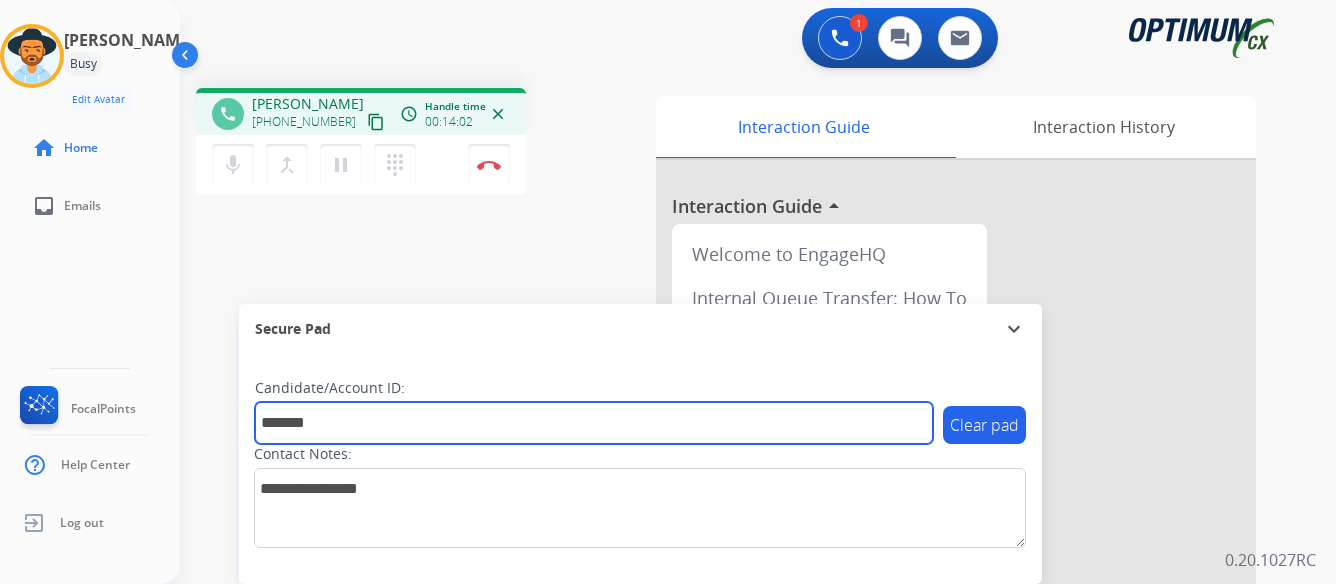 type on "*******" 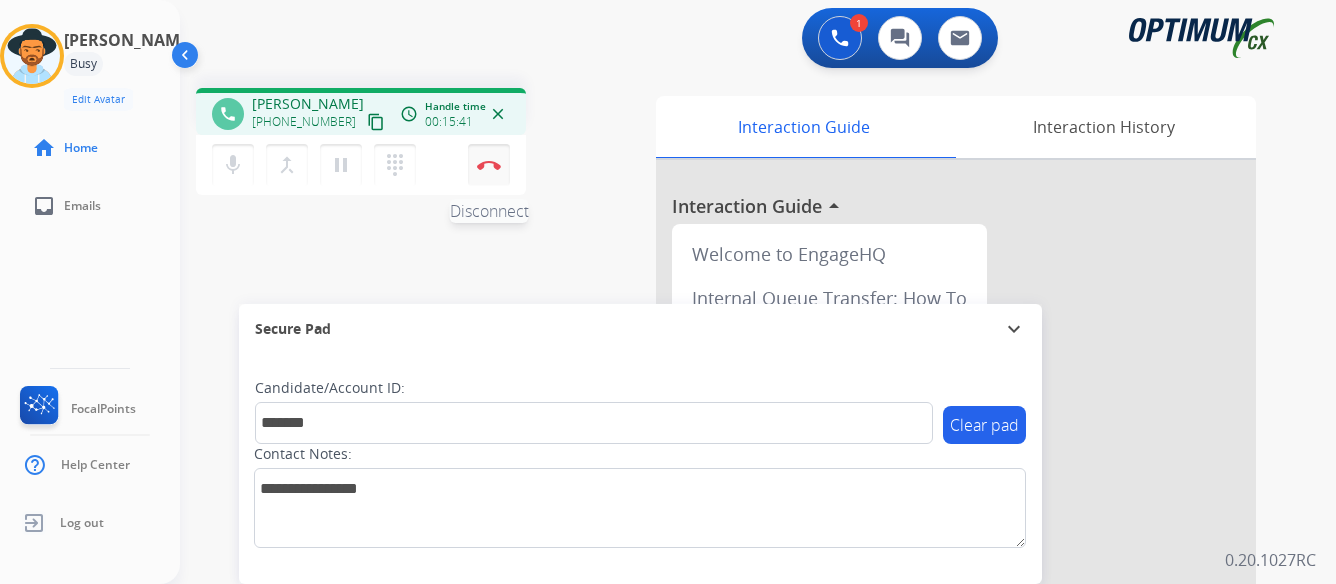 click on "Disconnect" at bounding box center (489, 165) 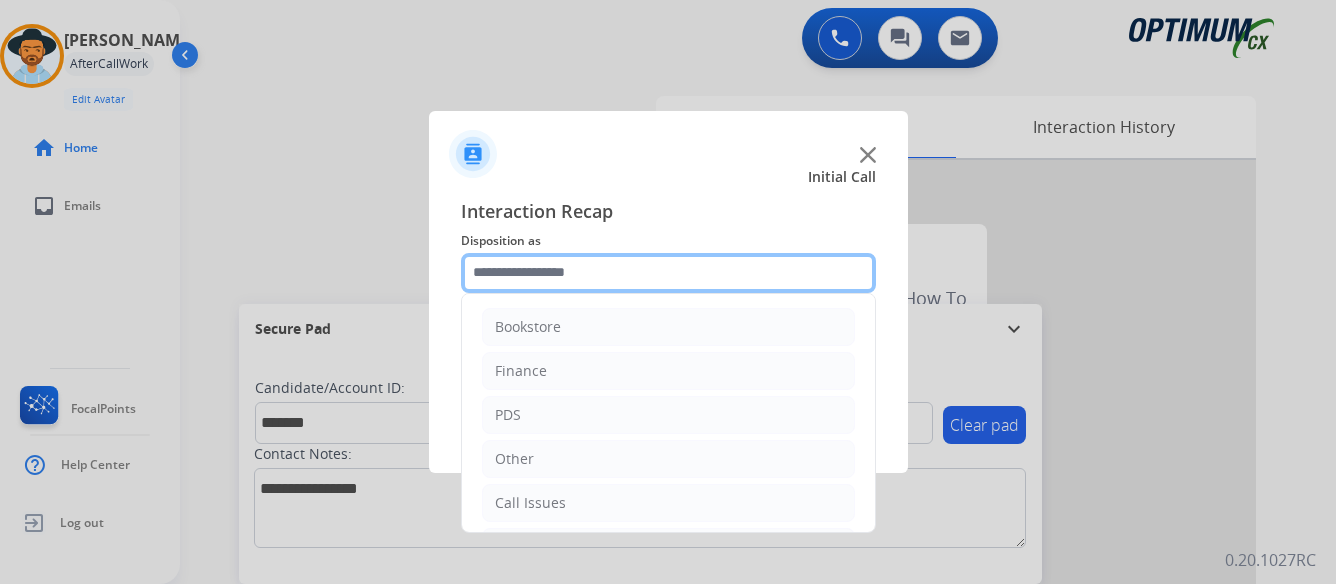 click 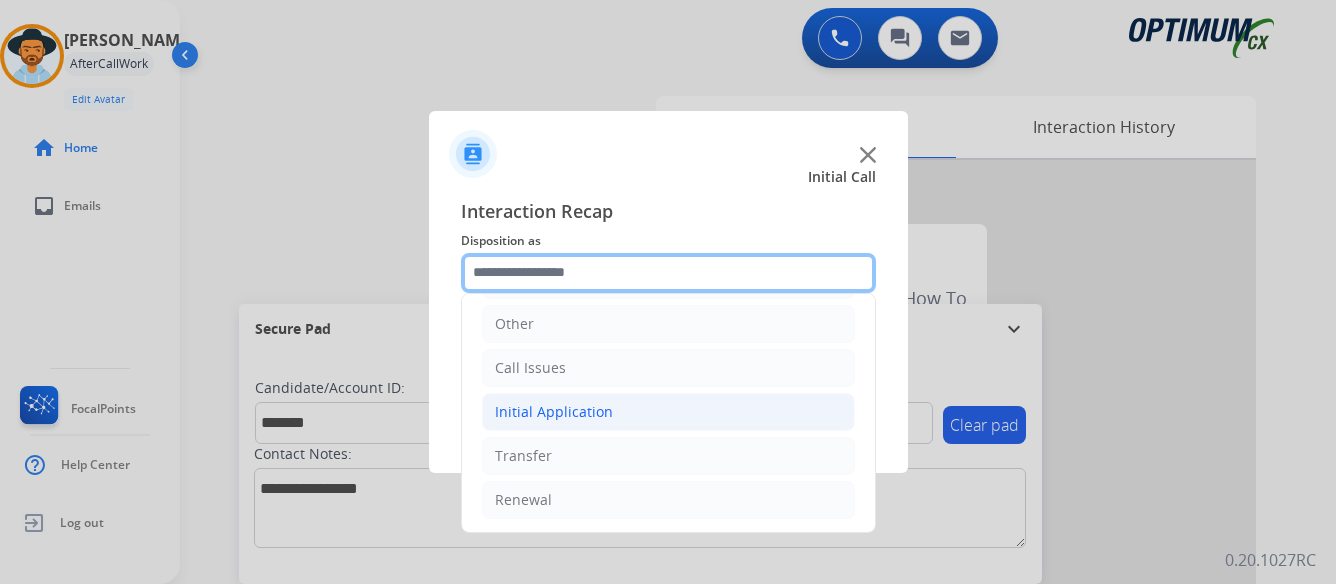 scroll, scrollTop: 136, scrollLeft: 0, axis: vertical 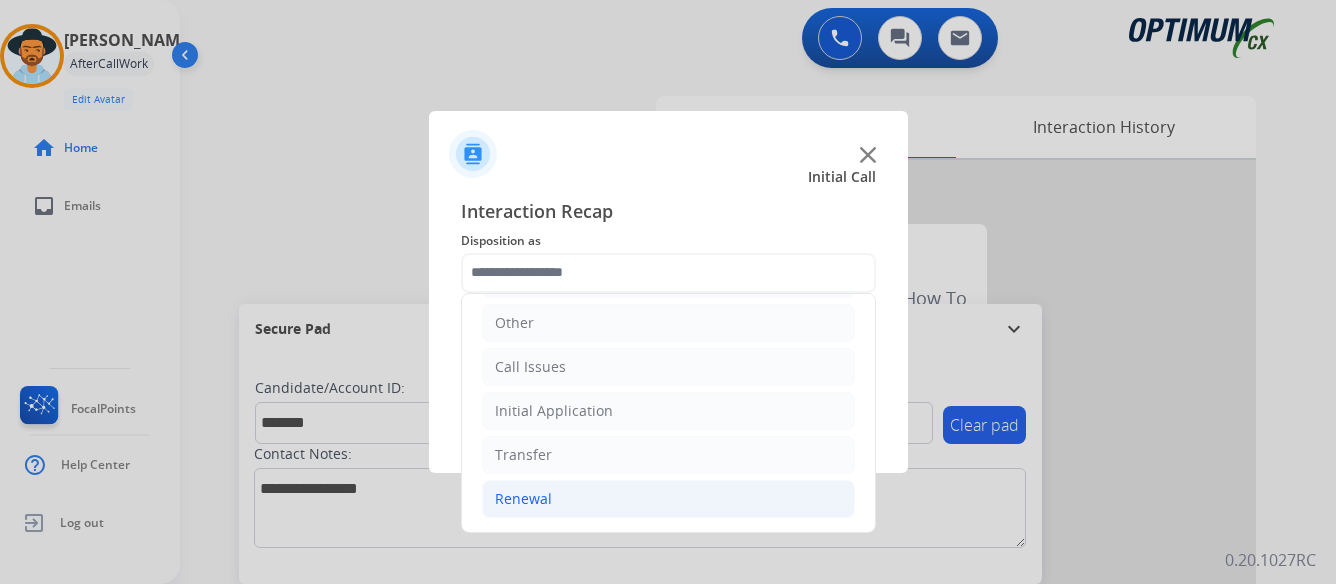 click on "Renewal" 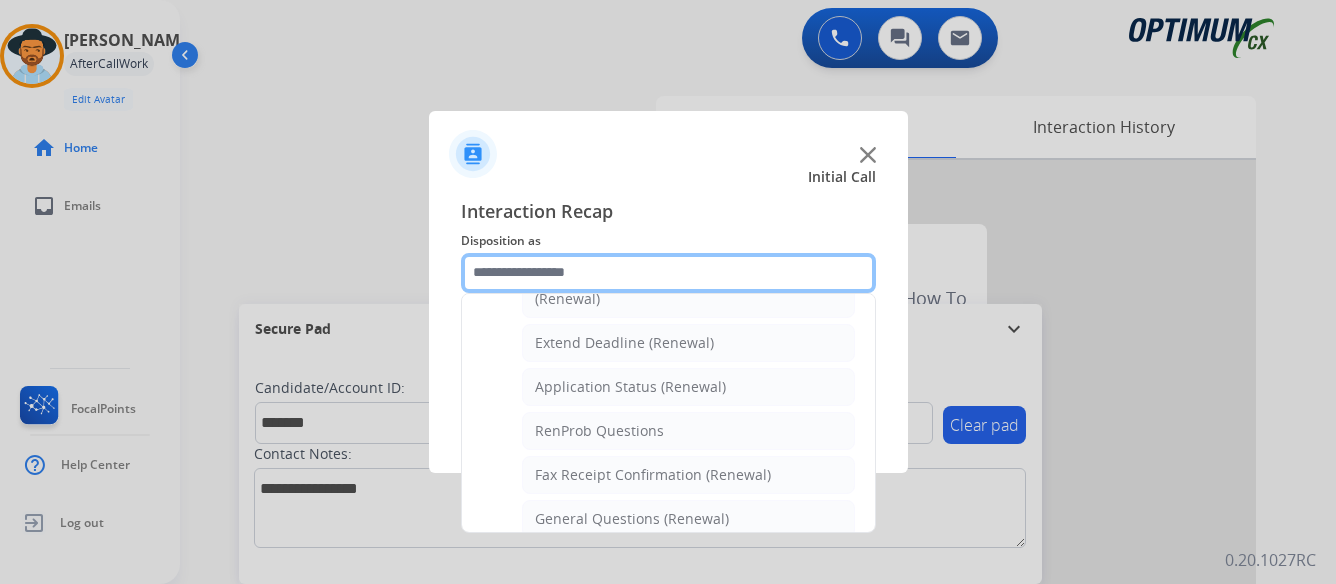 scroll, scrollTop: 436, scrollLeft: 0, axis: vertical 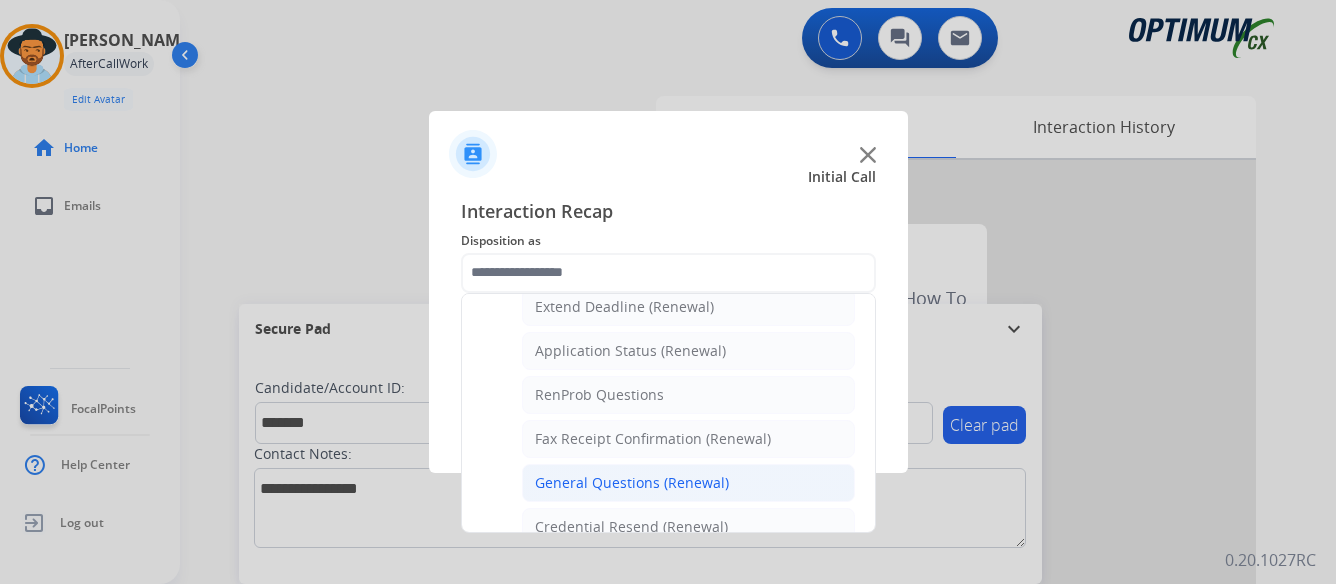 click on "General Questions (Renewal)" 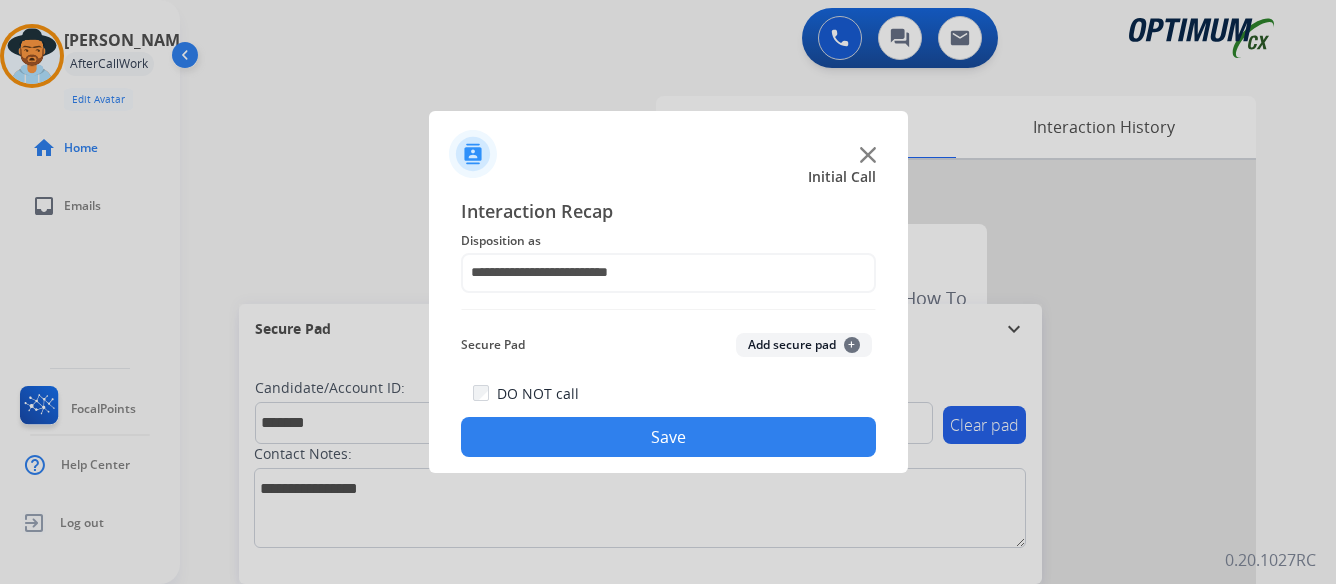 click on "Save" 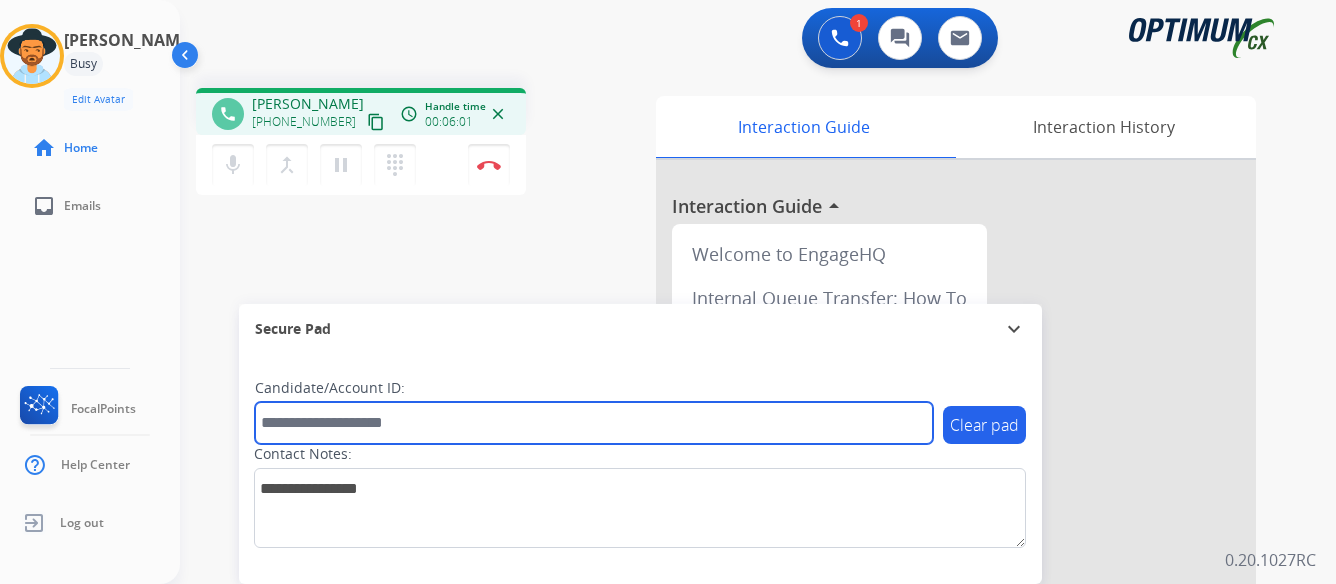 paste on "*******" 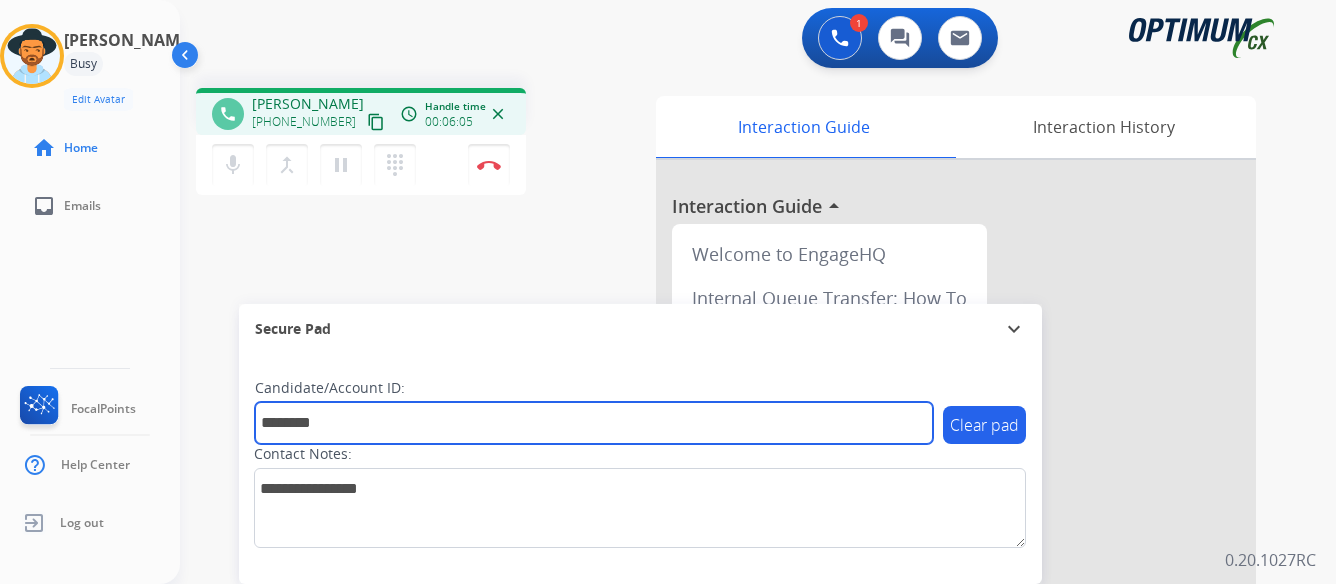 type on "*******" 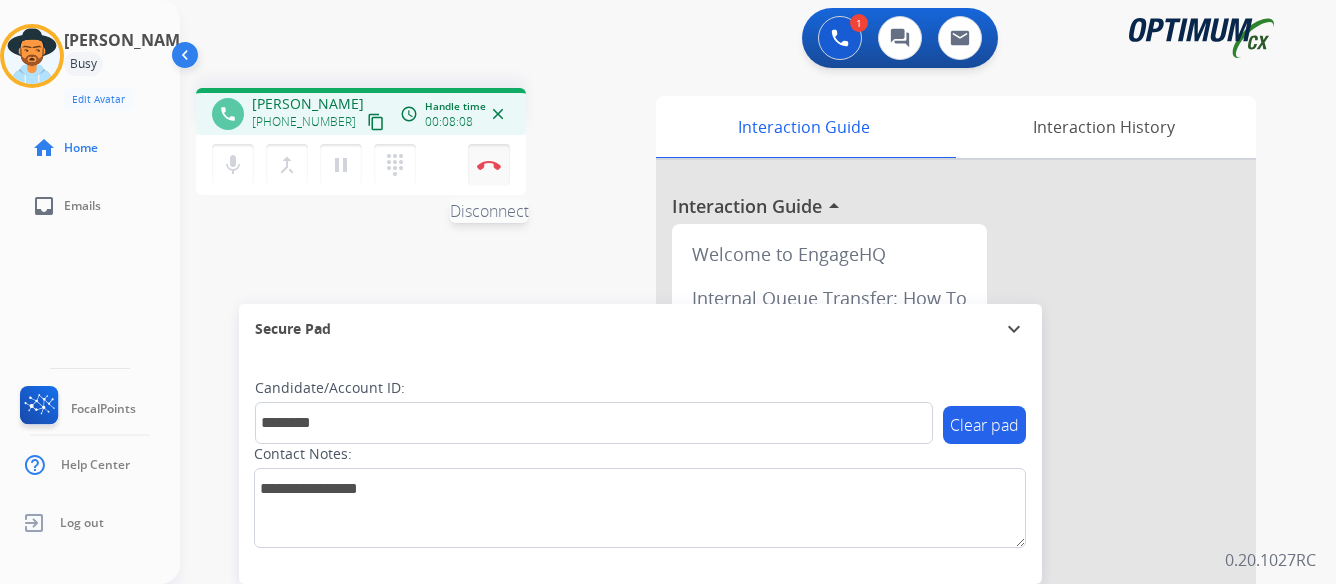 click on "Disconnect" at bounding box center (489, 165) 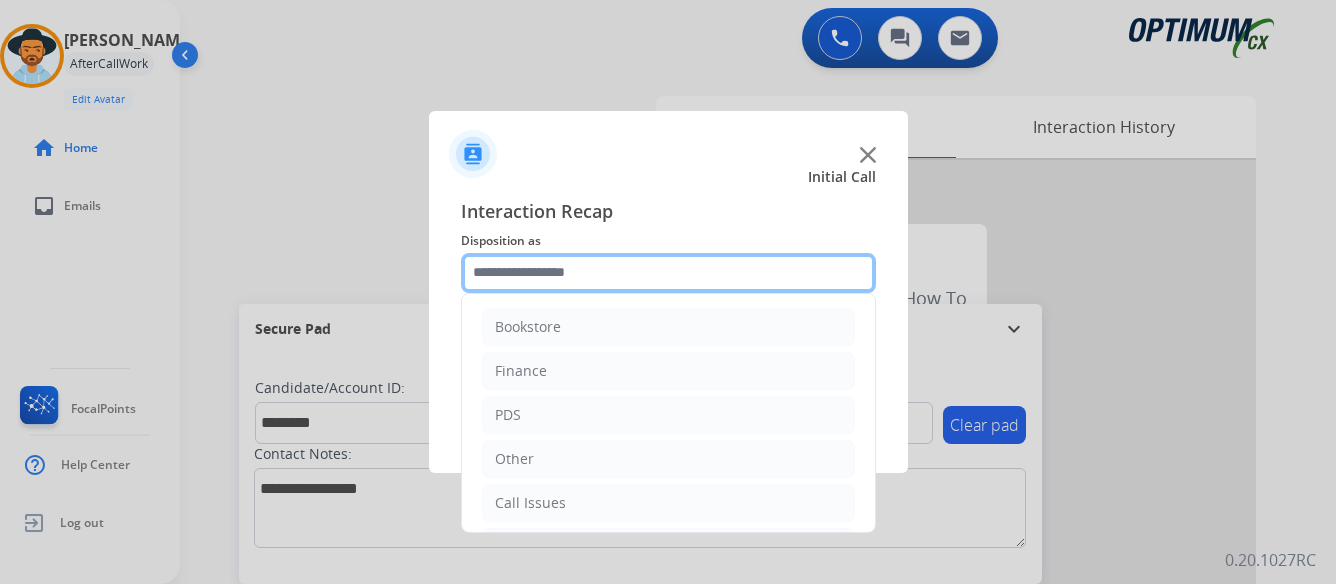click 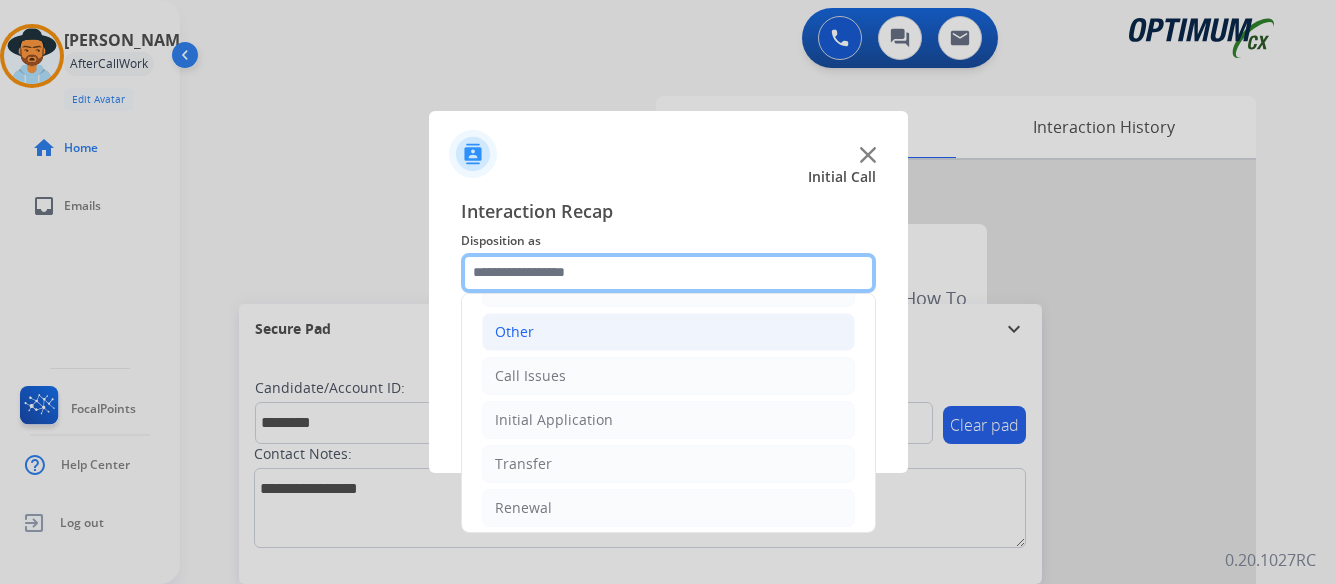 scroll, scrollTop: 136, scrollLeft: 0, axis: vertical 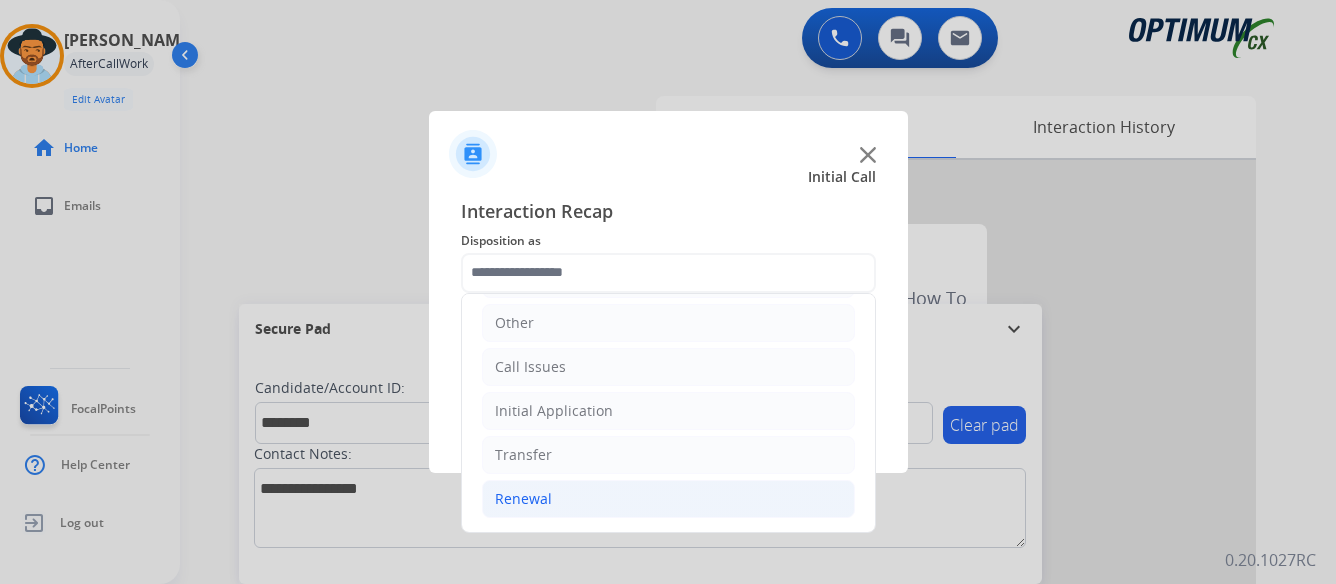 click on "Renewal" 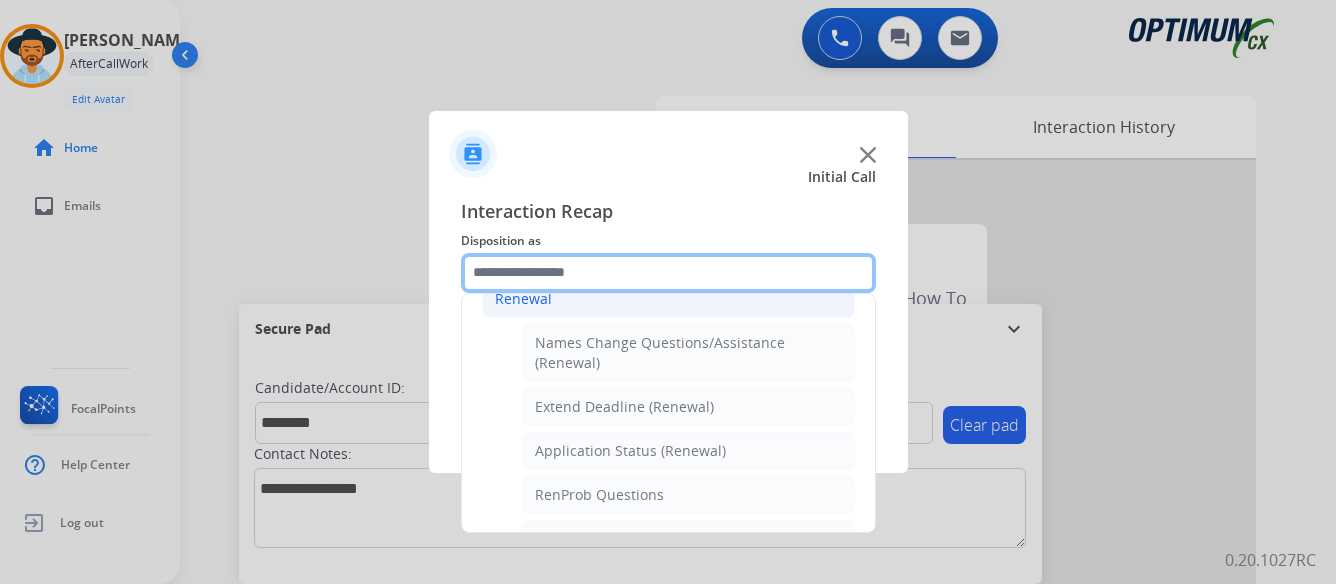 scroll, scrollTop: 436, scrollLeft: 0, axis: vertical 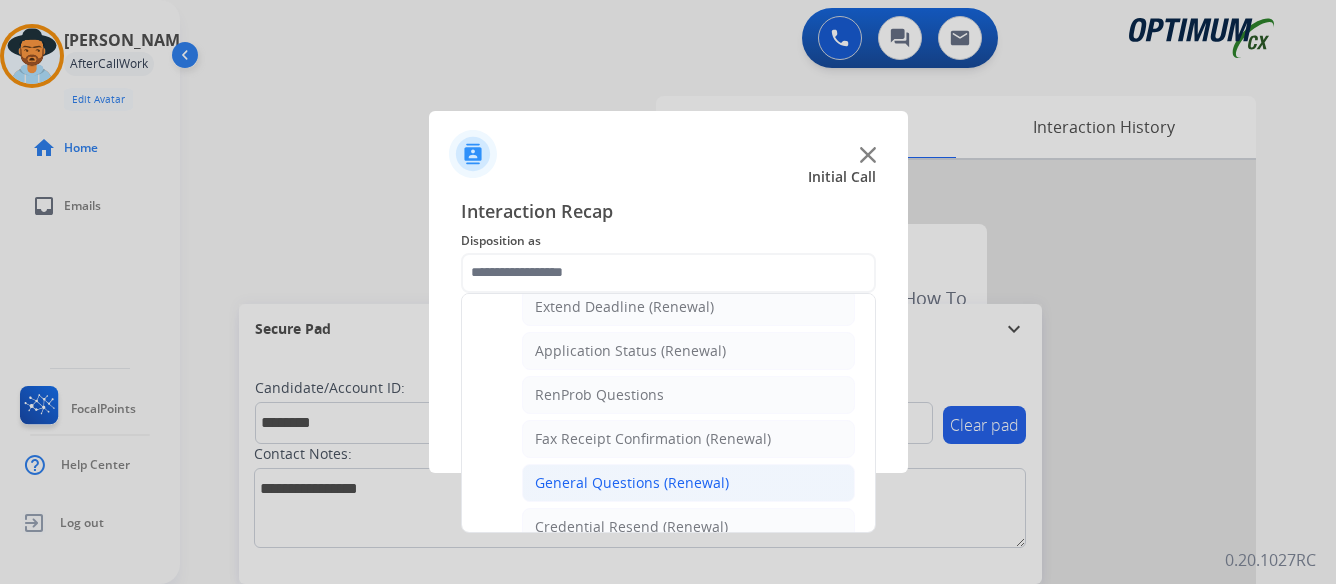 click on "General Questions (Renewal)" 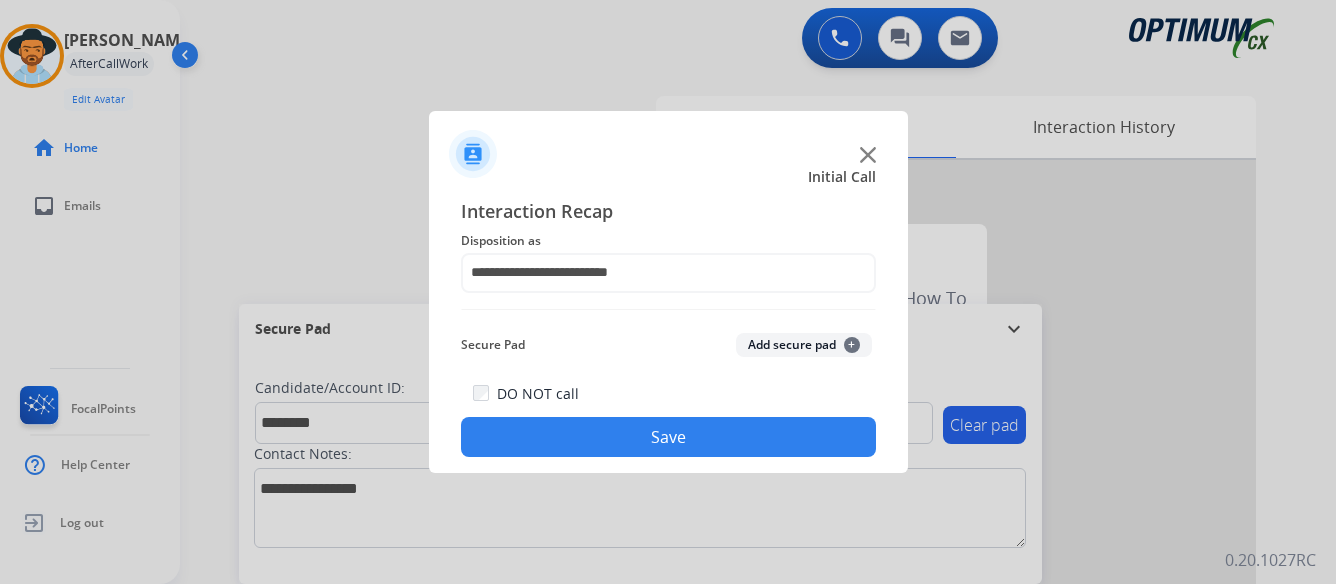 click on "Save" 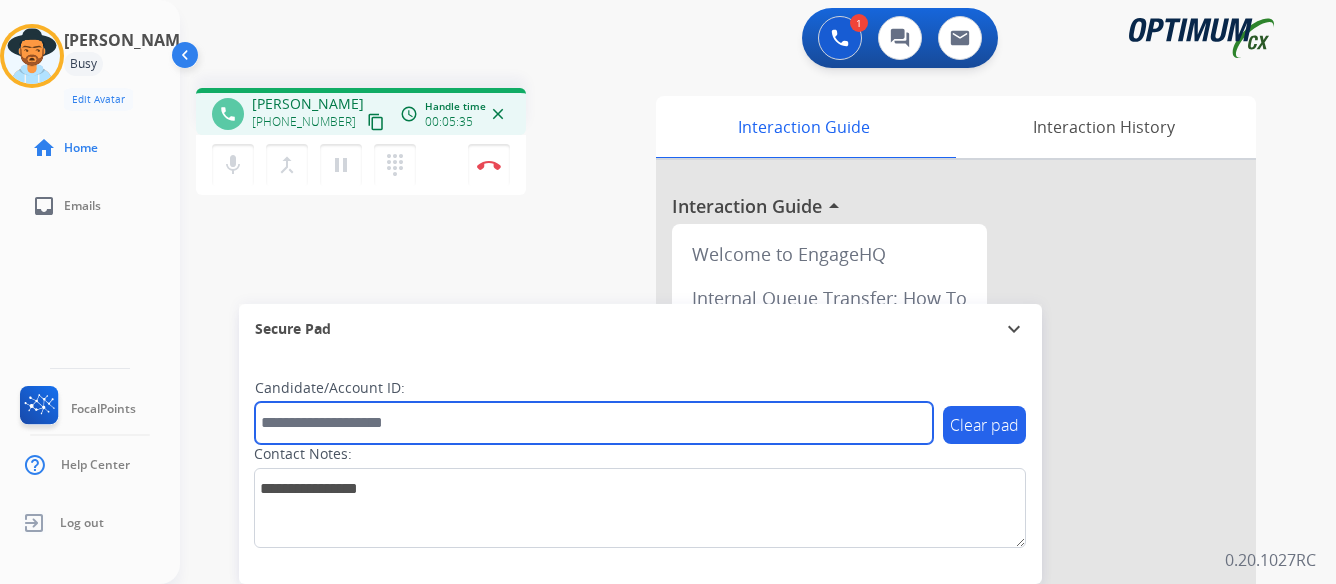 paste on "*******" 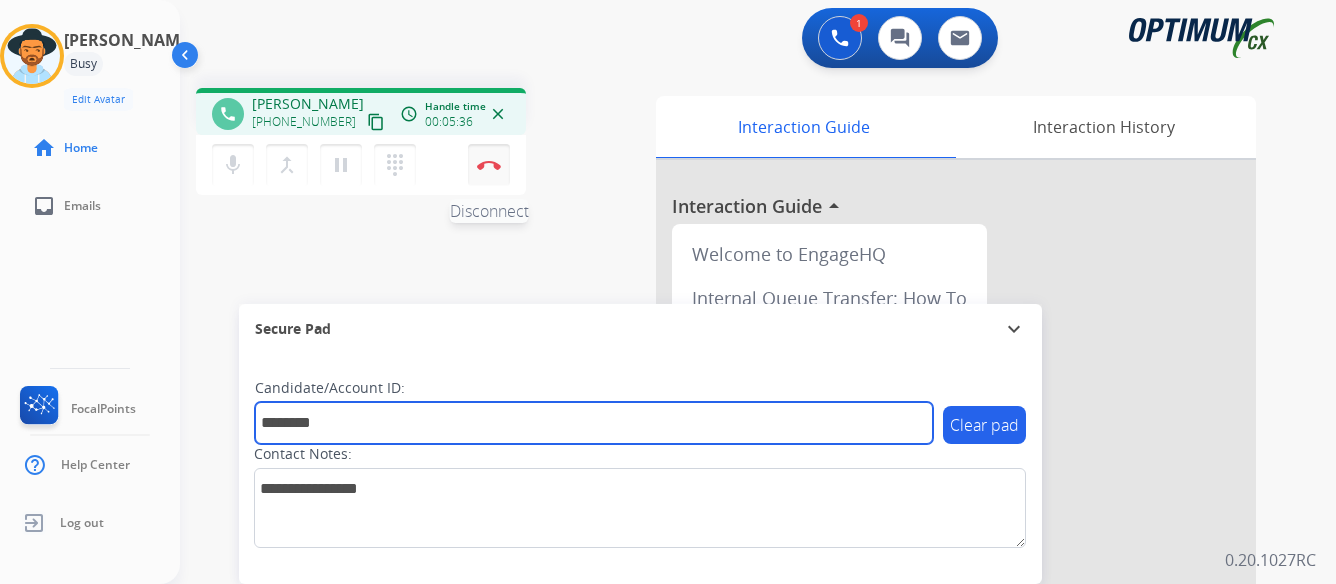 type on "*******" 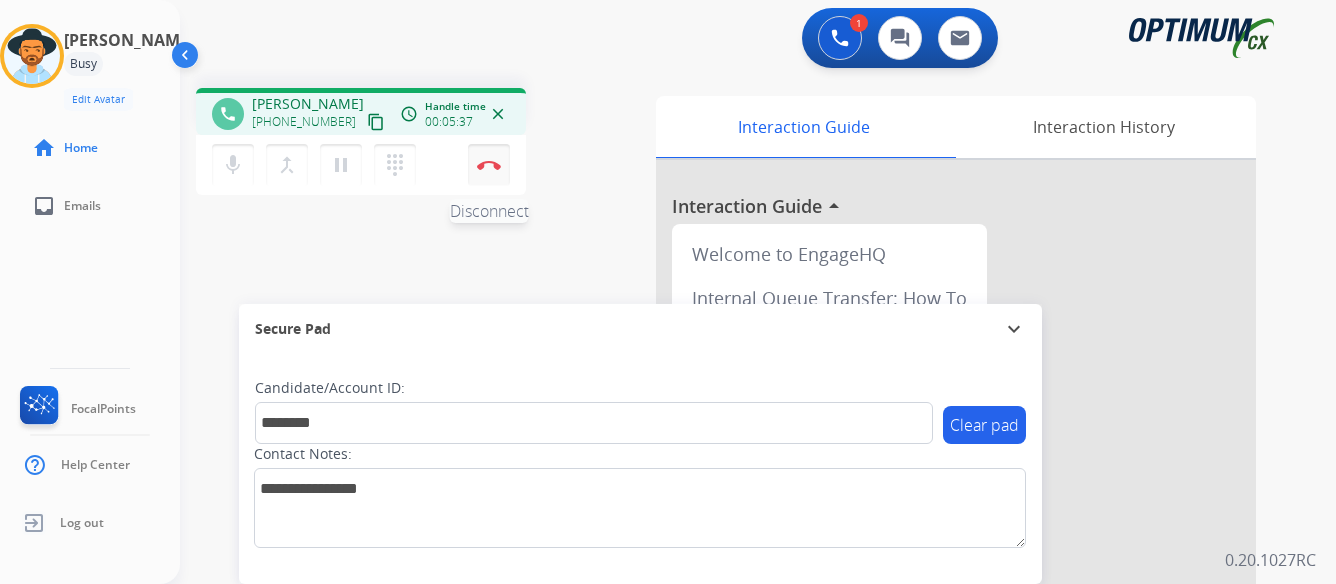 click at bounding box center [489, 165] 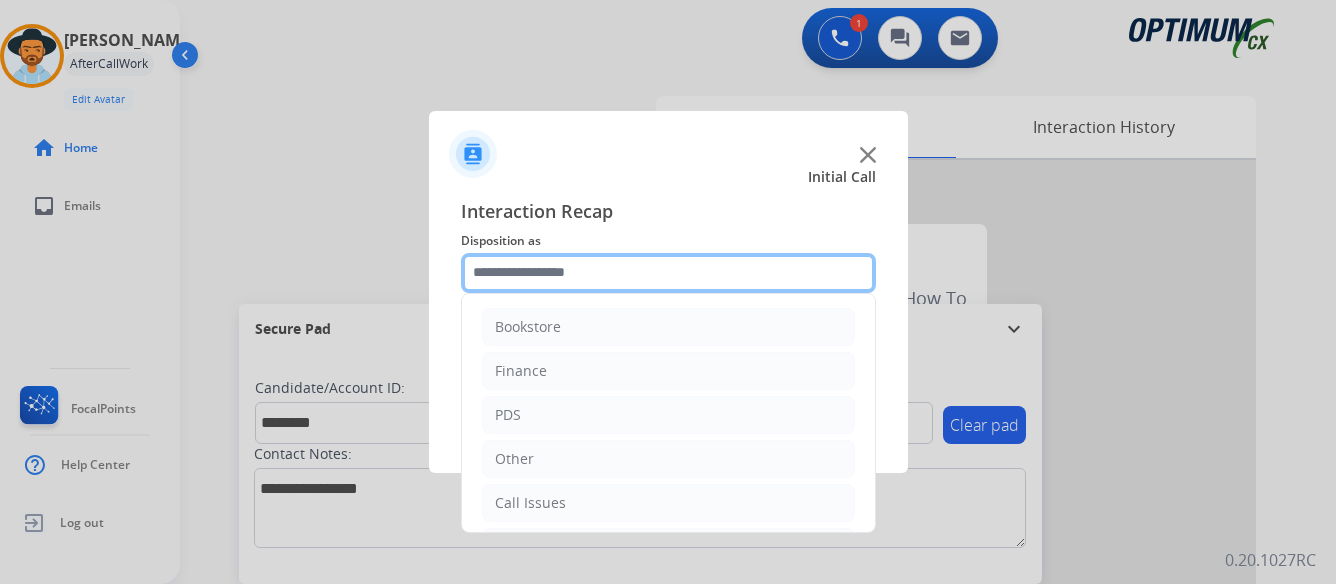 click 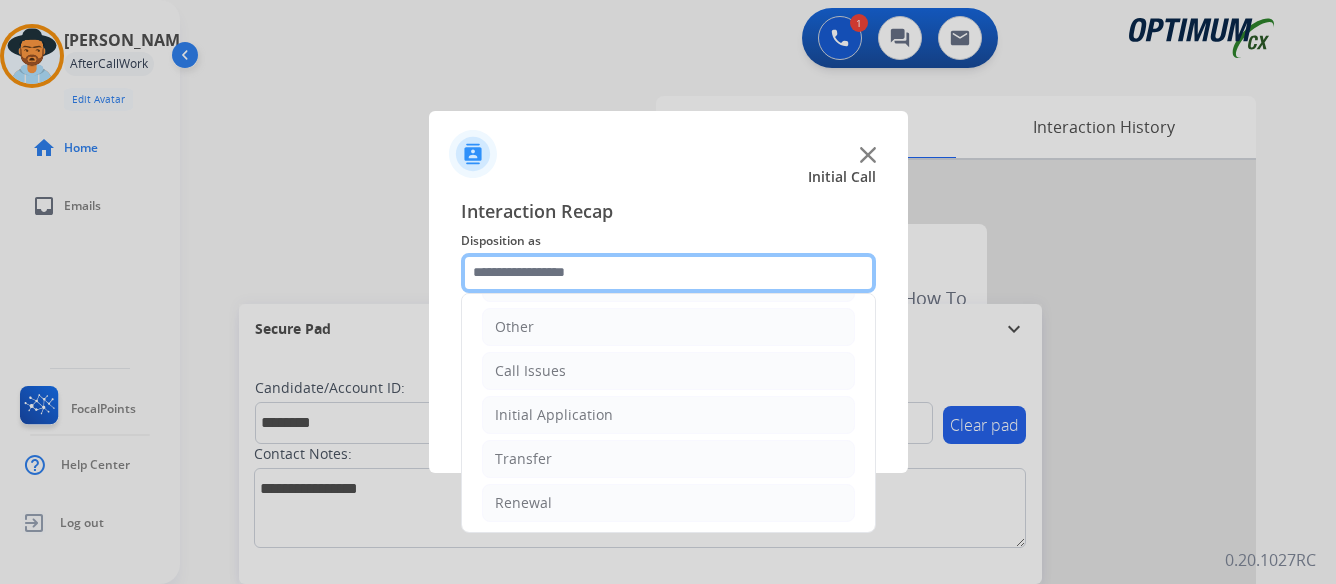 scroll, scrollTop: 136, scrollLeft: 0, axis: vertical 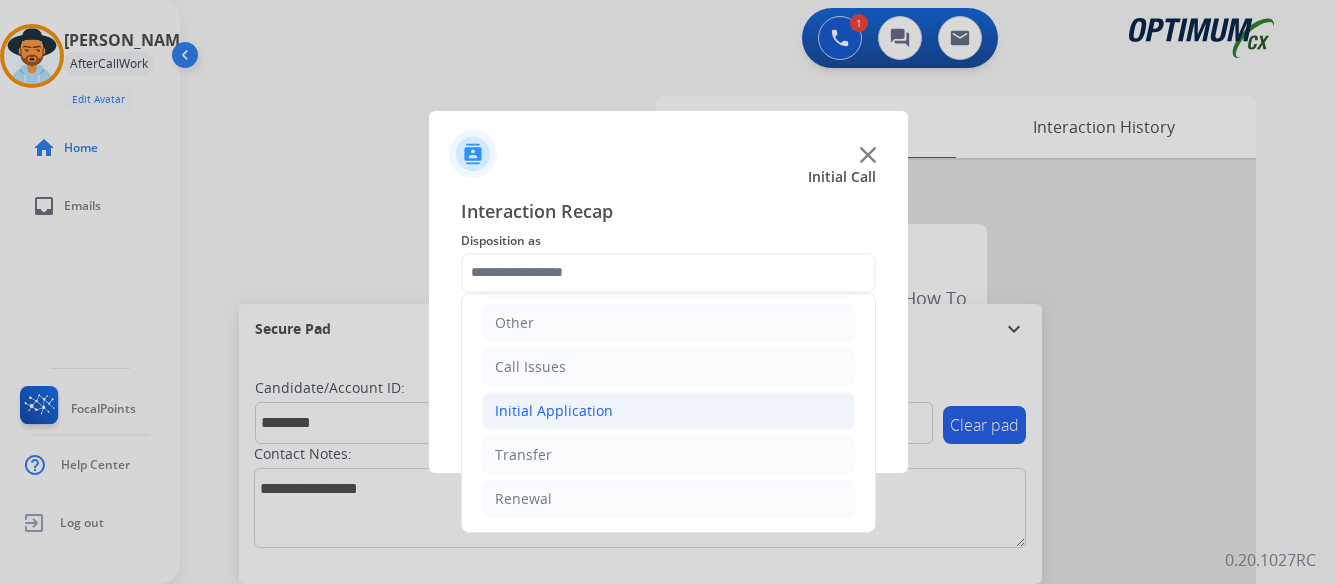 click on "Initial Application" 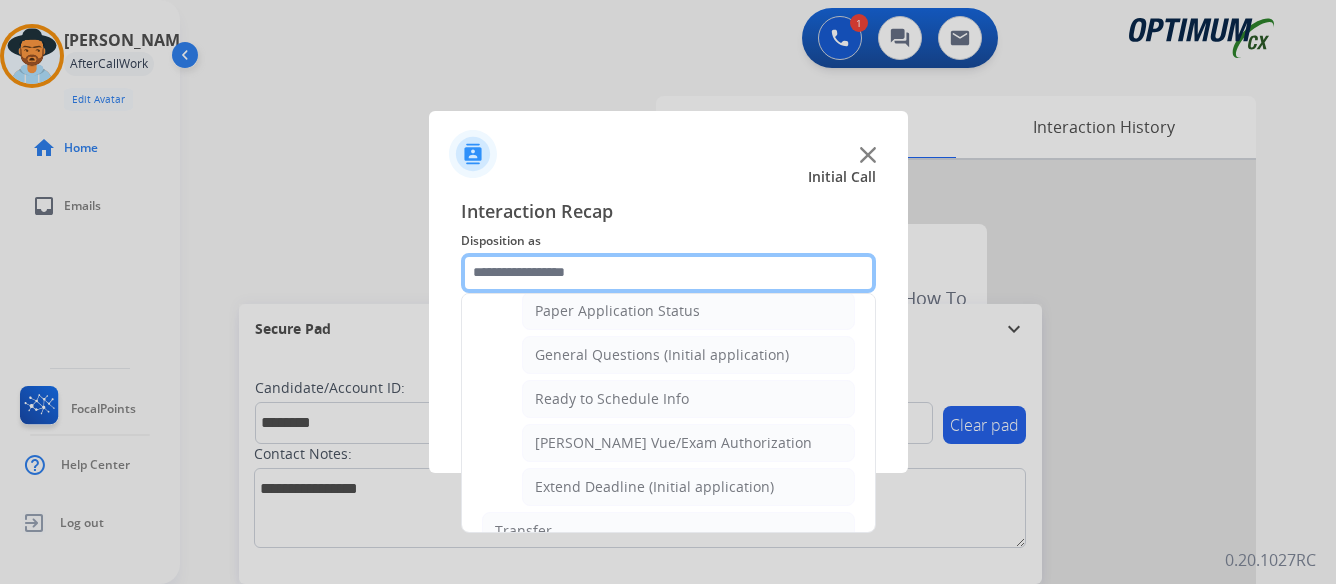 scroll, scrollTop: 1212, scrollLeft: 0, axis: vertical 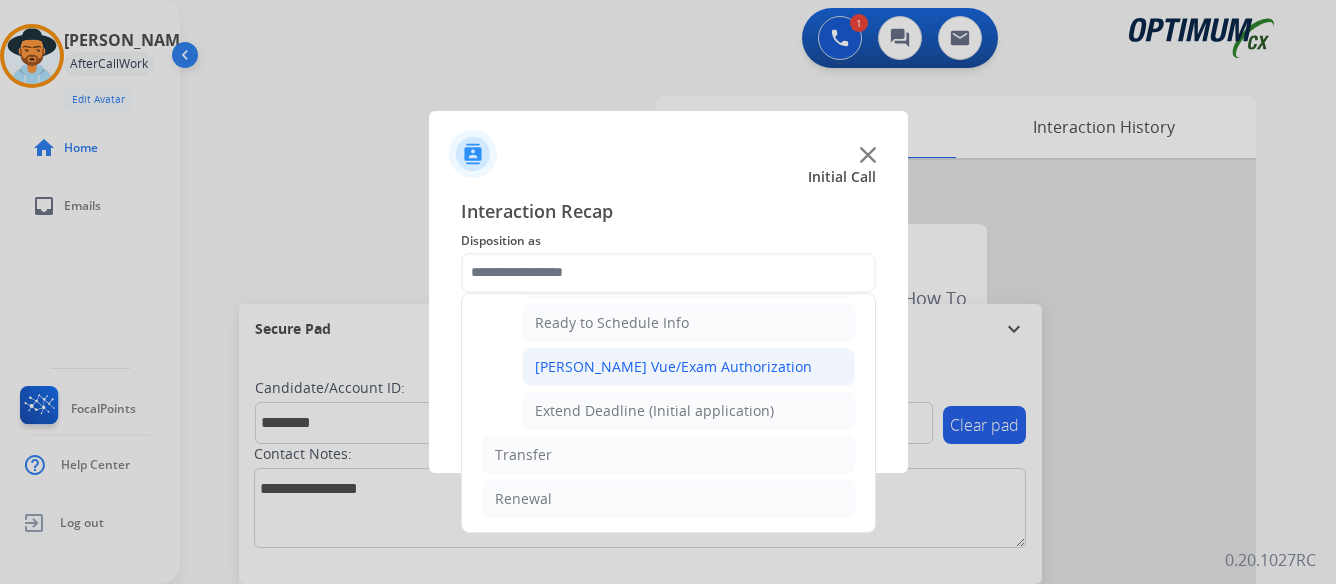 click on "Pearson Vue/Exam Authorization" 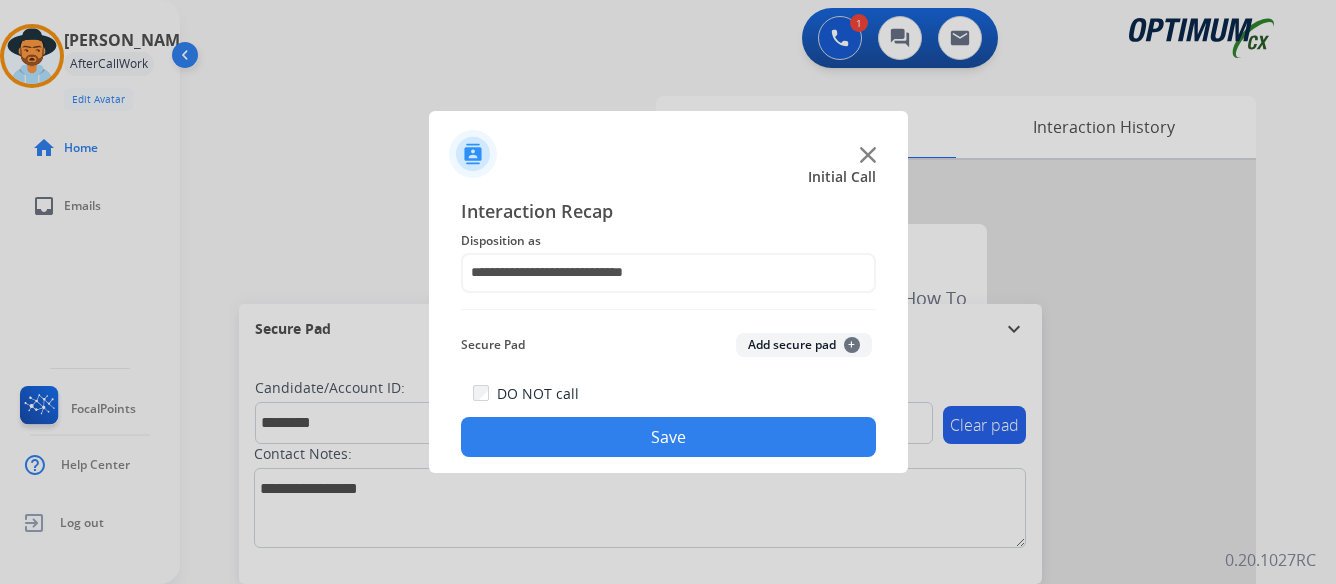 click on "Save" 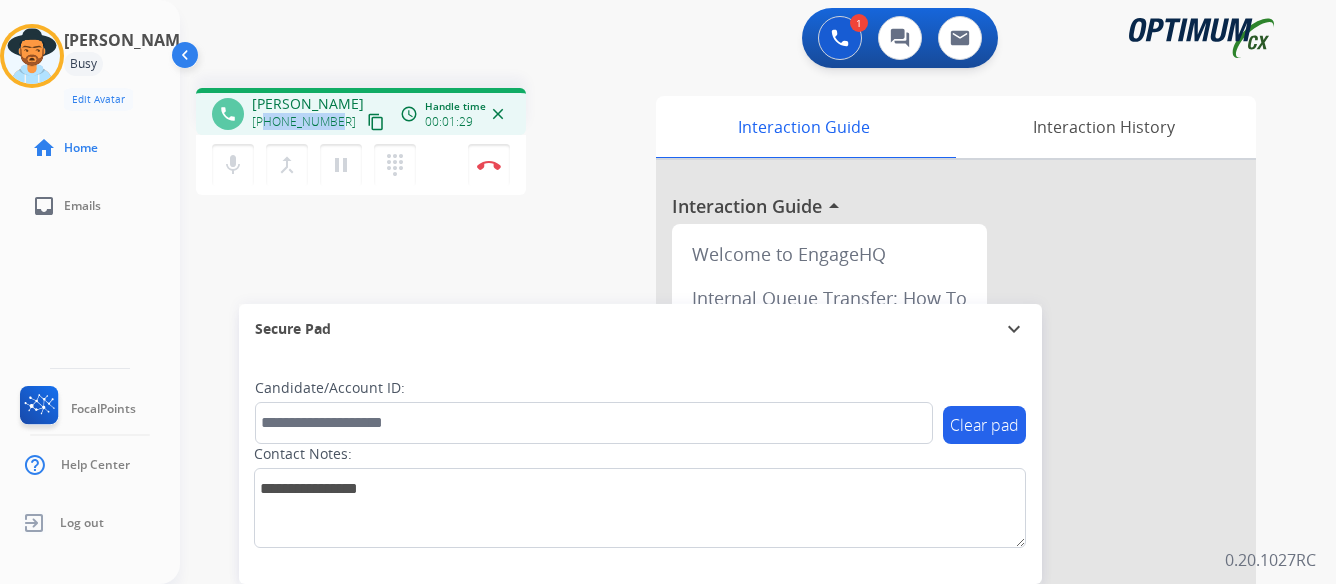 drag, startPoint x: 263, startPoint y: 121, endPoint x: 333, endPoint y: 128, distance: 70.34913 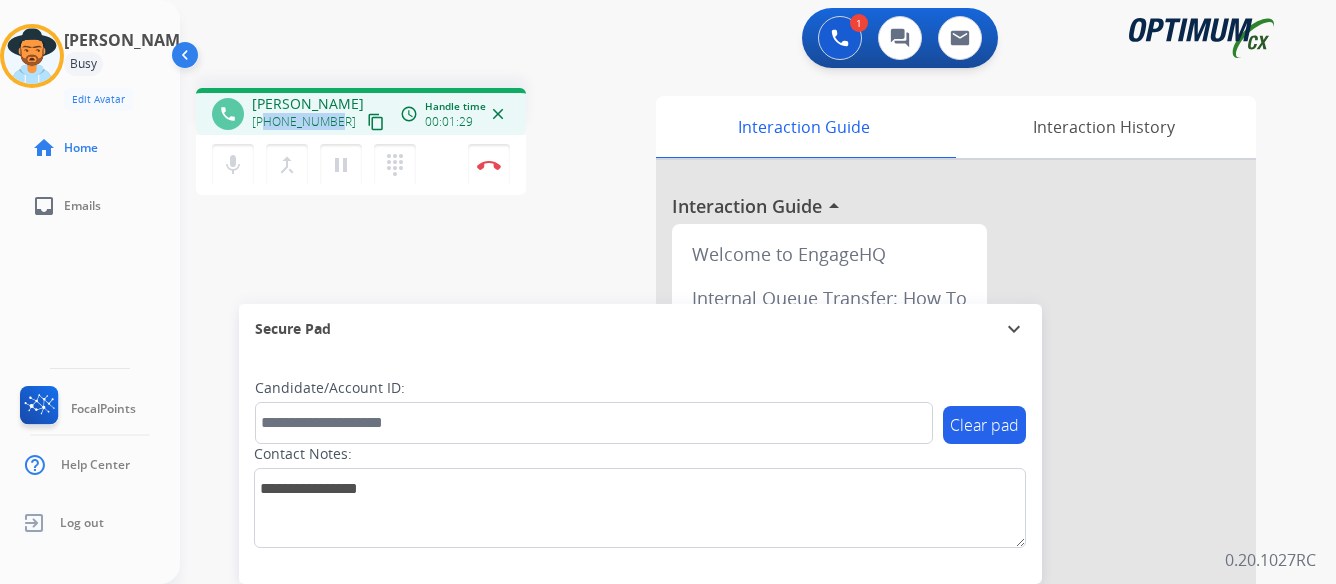 click on "+14709549515" at bounding box center (304, 122) 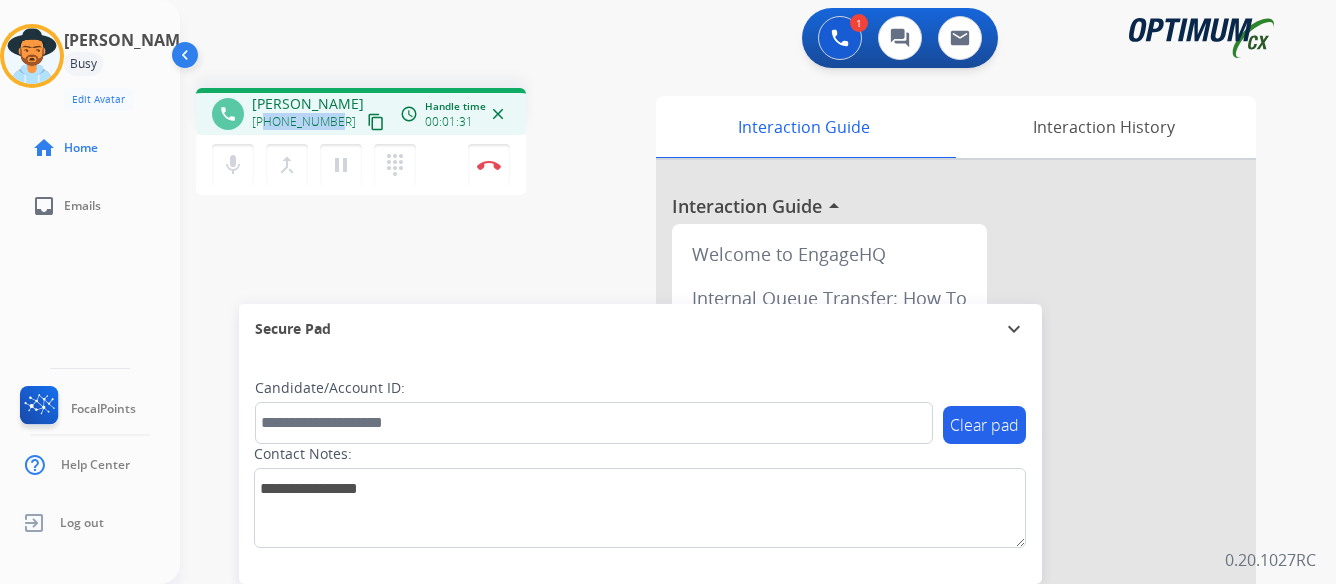 copy on "4709549515" 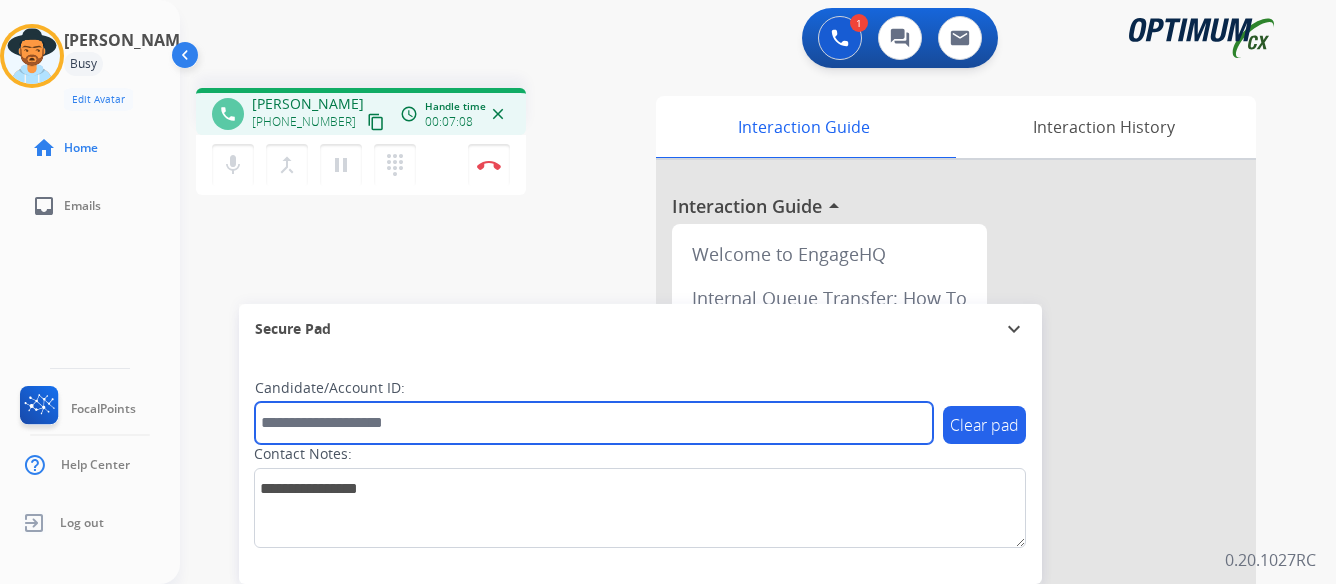 click at bounding box center (594, 423) 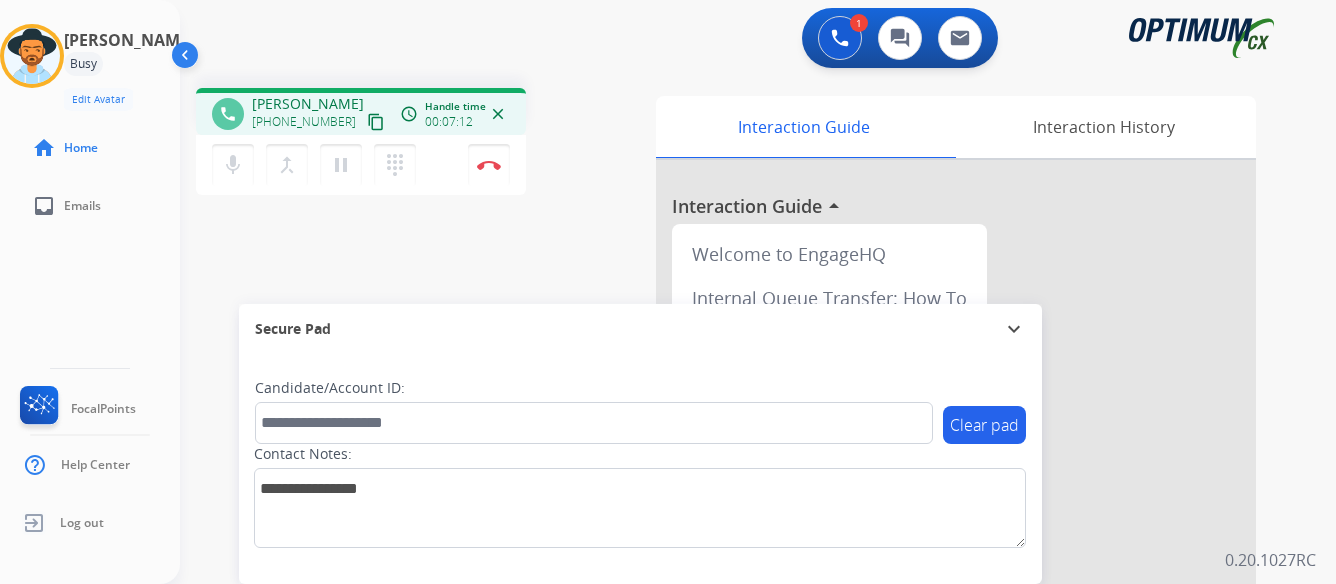 click on "phone L.A. Rivera +14709549515 content_copy access_time Call metrics Queue   00:08 Hold   00:00 Talk   07:13 Total   07:20 Handle time 00:07:12 close mic Mute merge_type Bridge pause Hold dialpad Dialpad Disconnect swap_horiz Break voice bridge close_fullscreen Connect 3-Way Call merge_type Separate 3-Way Call" at bounding box center (422, 144) 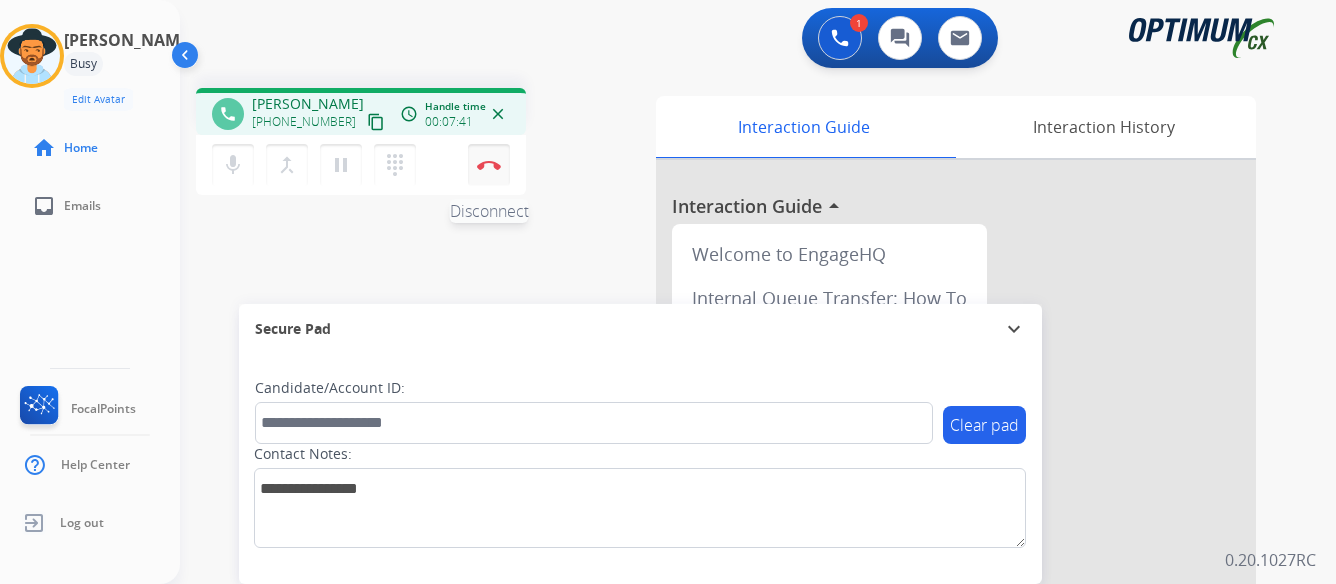 click at bounding box center (489, 165) 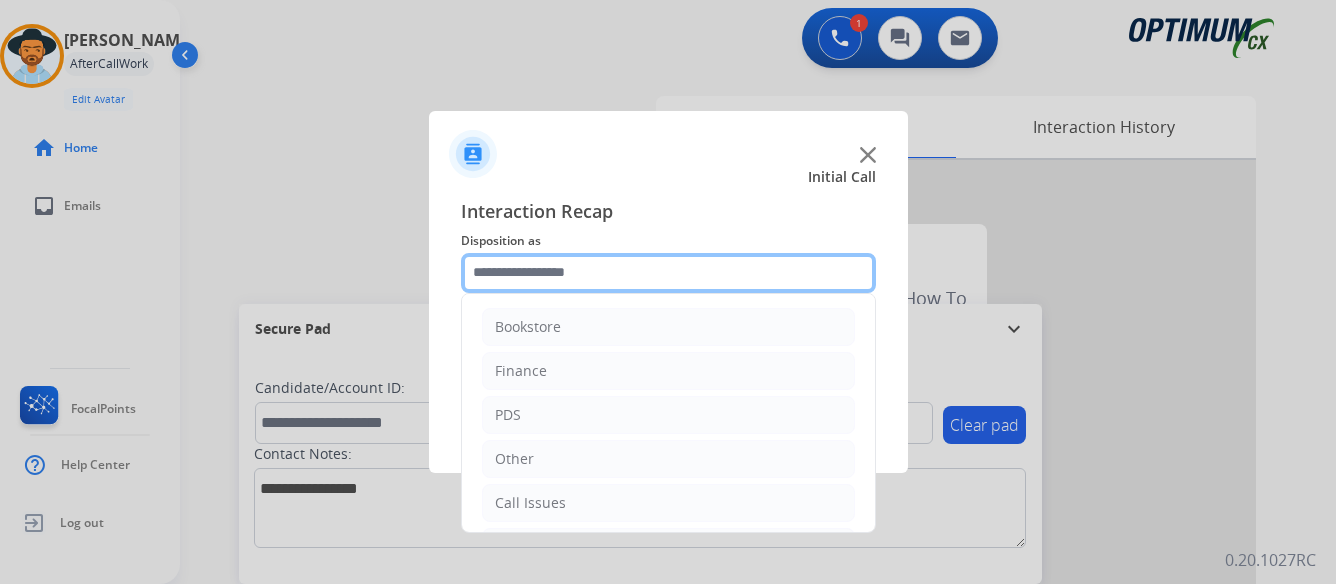click 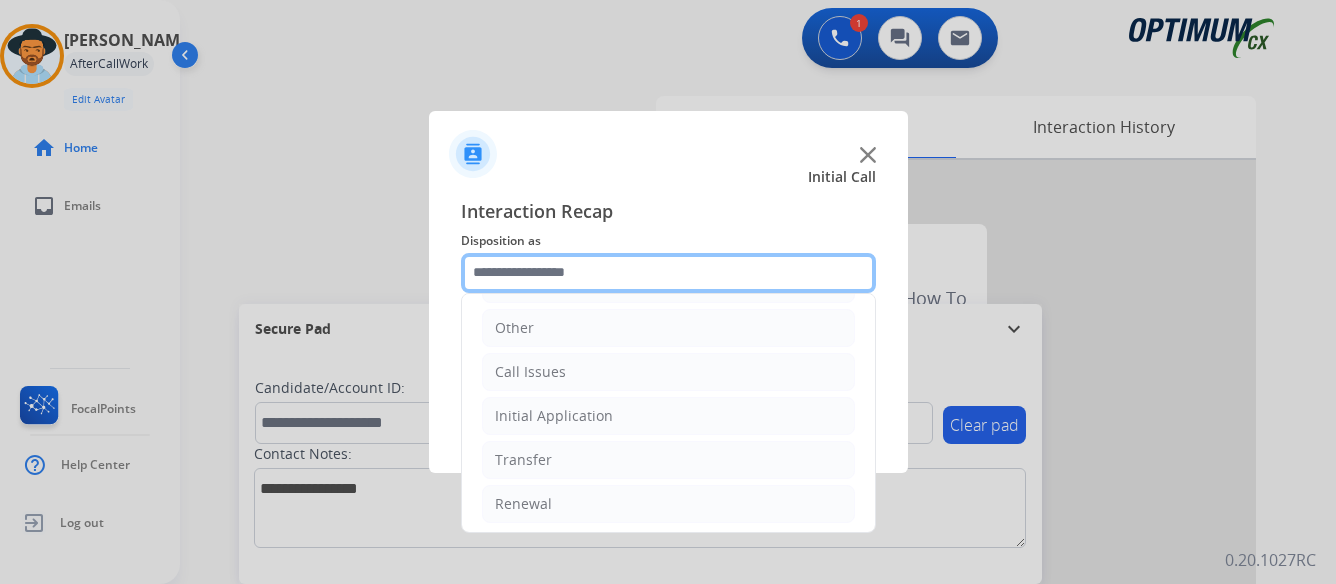 scroll, scrollTop: 136, scrollLeft: 0, axis: vertical 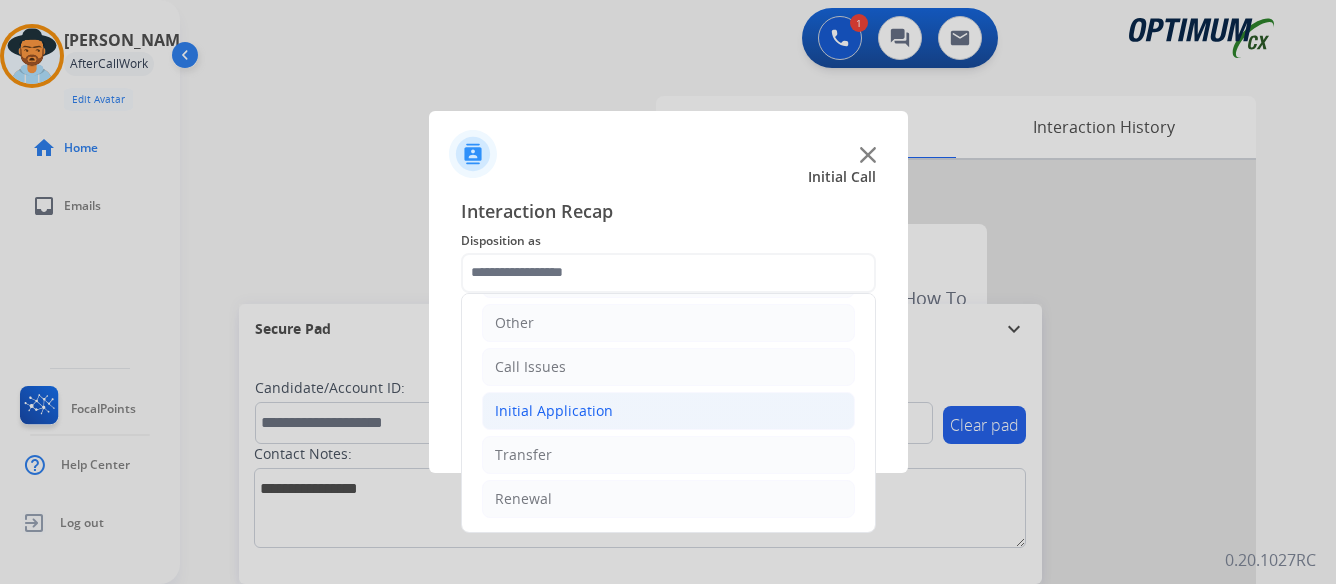 click on "Initial Application" 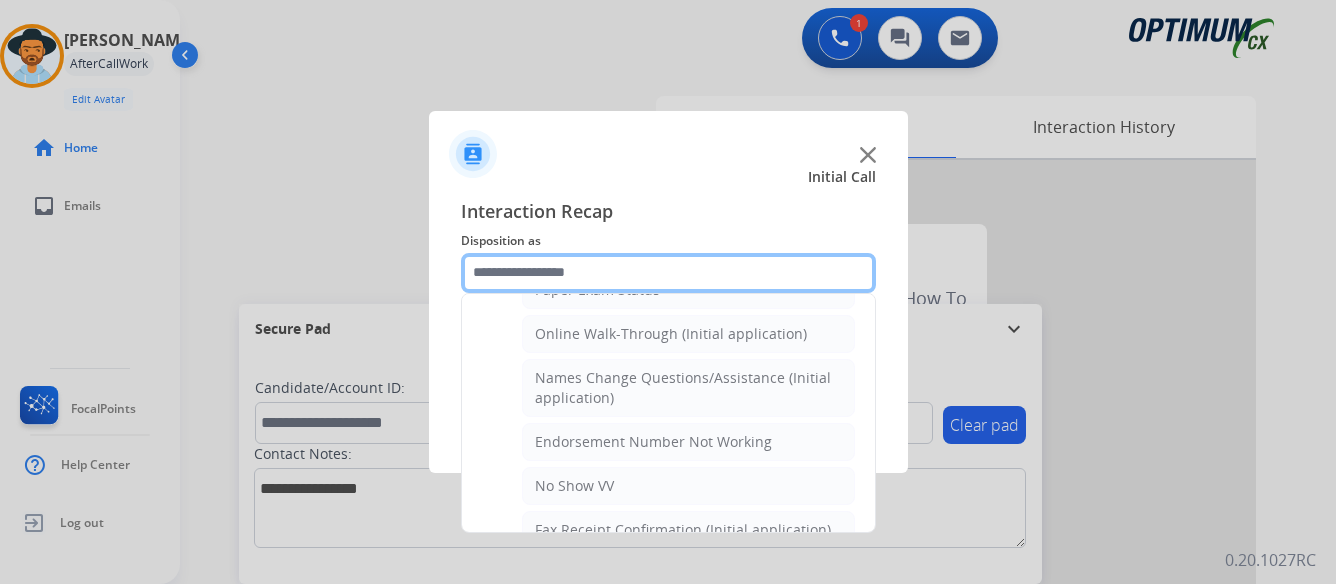 scroll, scrollTop: 436, scrollLeft: 0, axis: vertical 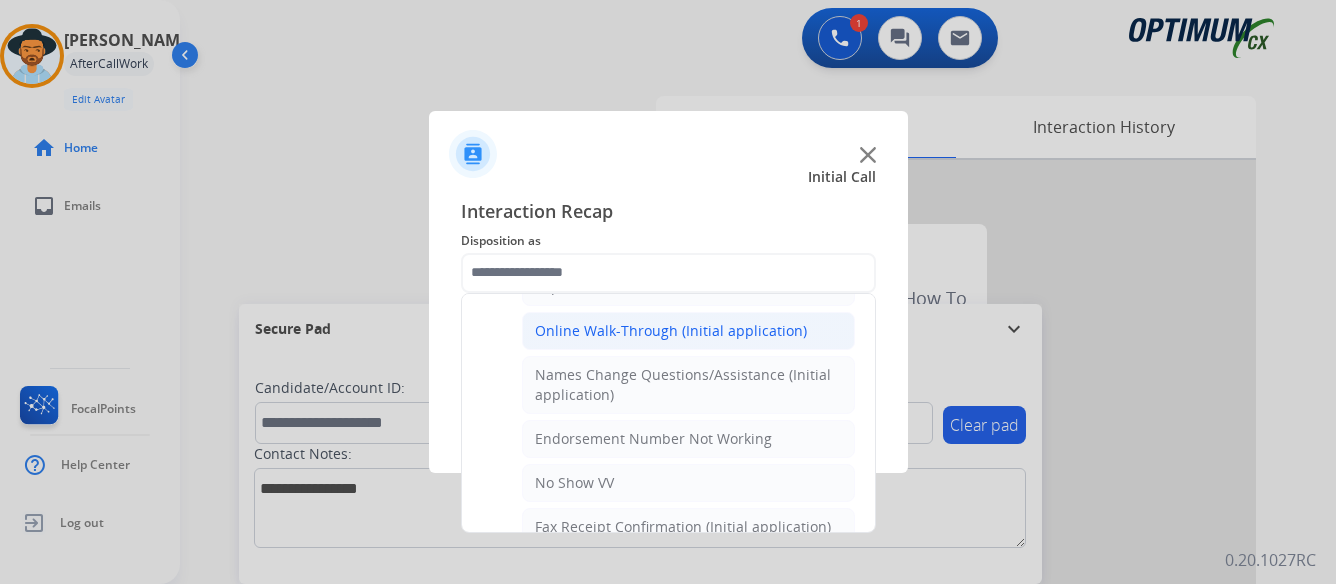 click on "Online Walk-Through (Initial application)" 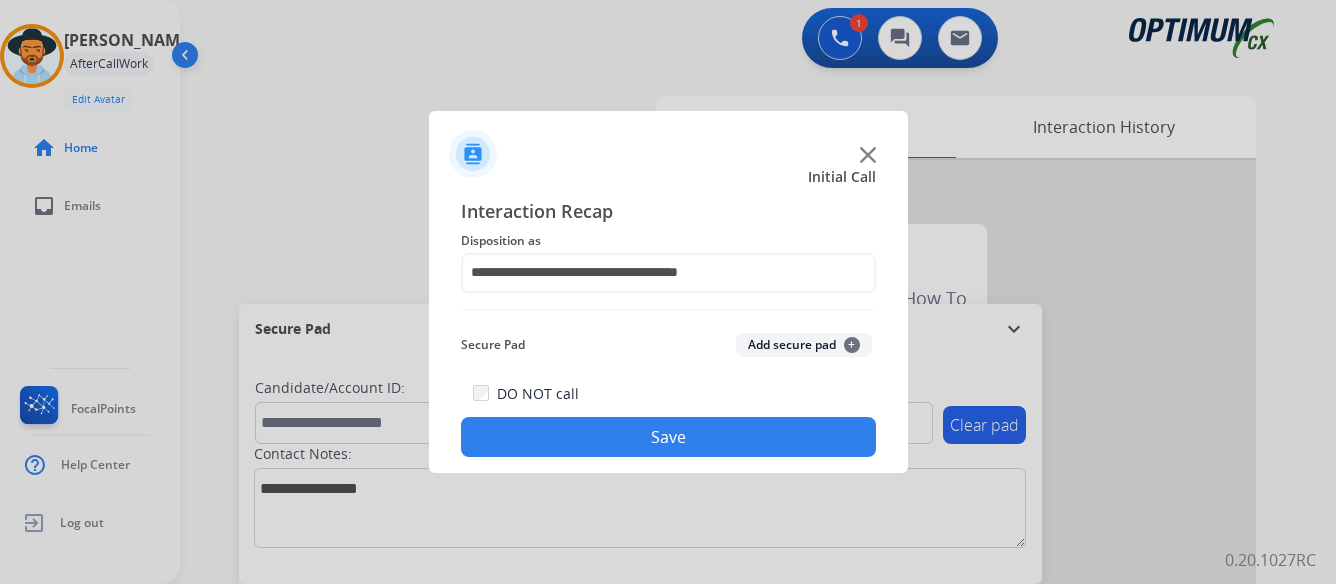 click on "Save" 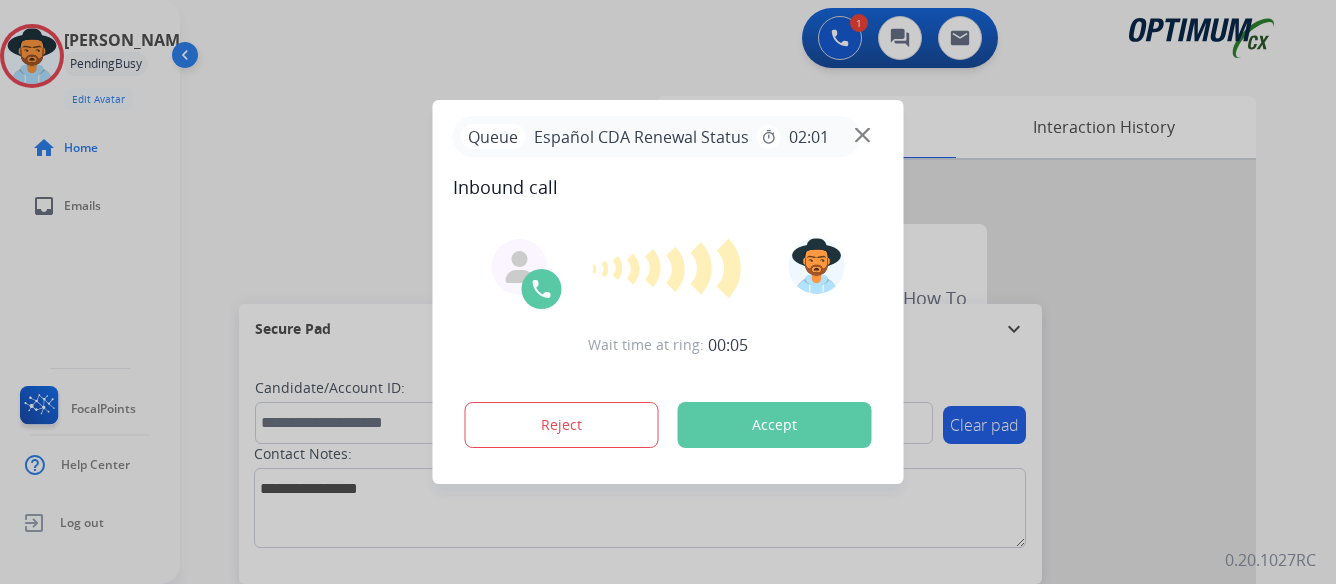 click on "Accept" at bounding box center [775, 425] 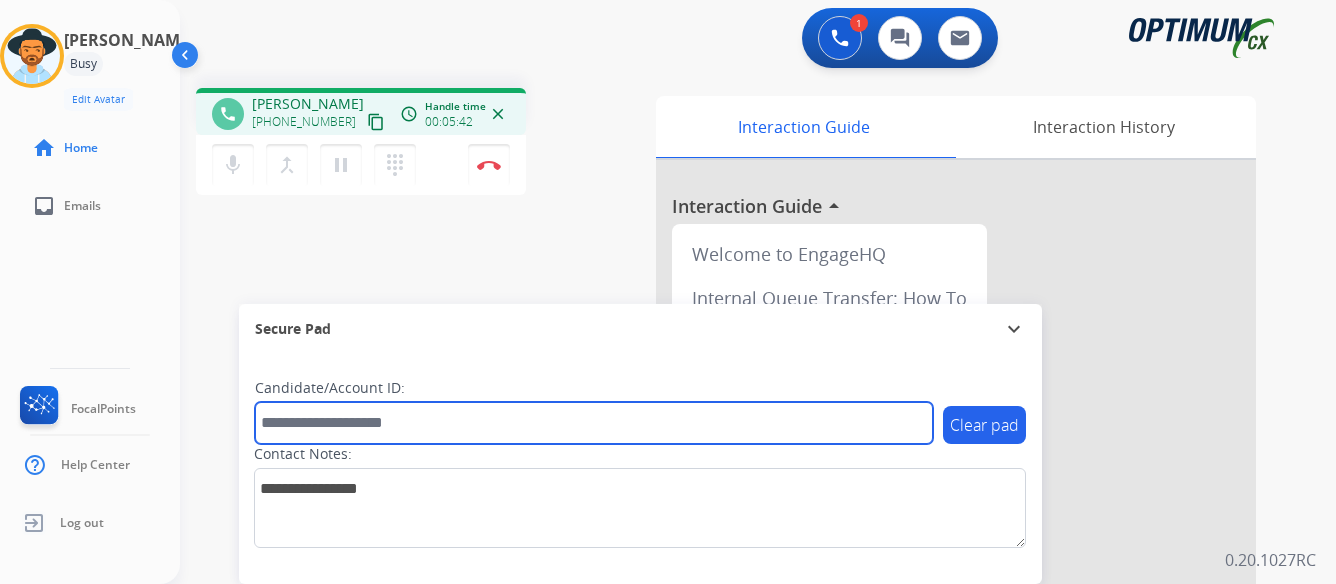 paste on "*******" 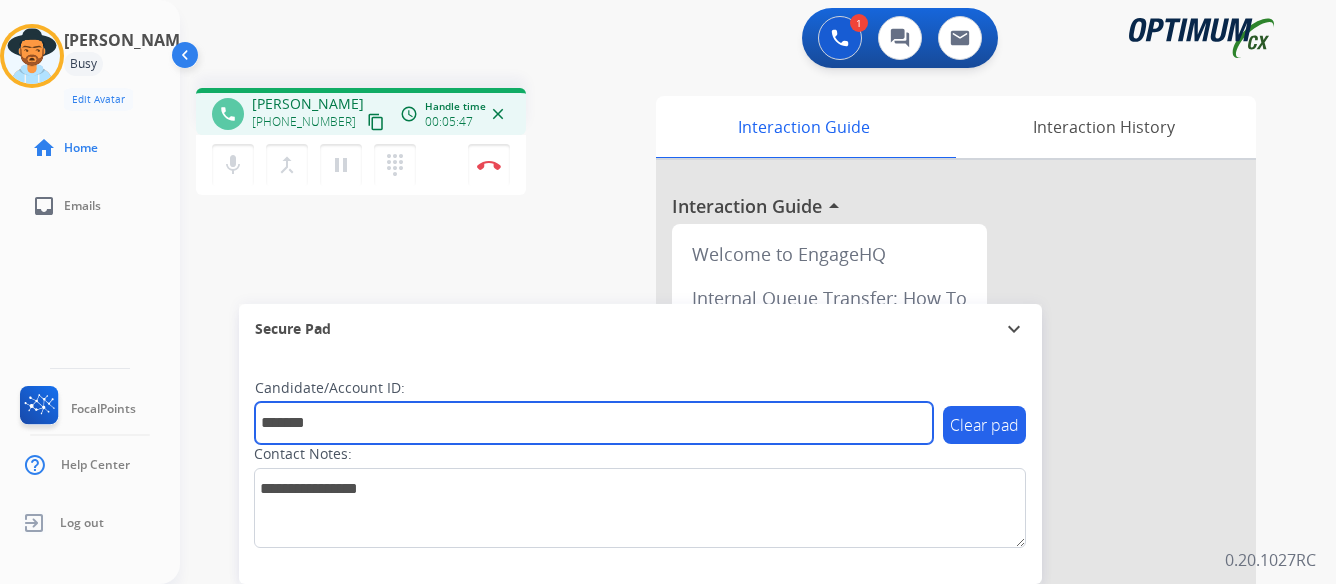 type on "*******" 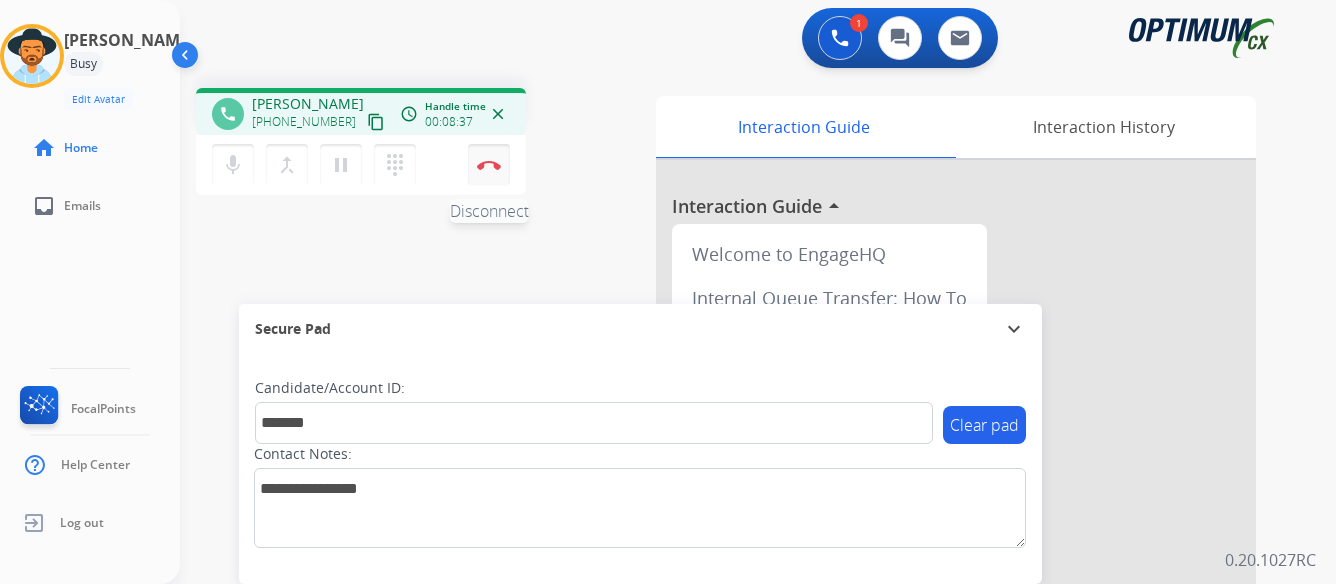 click at bounding box center [489, 165] 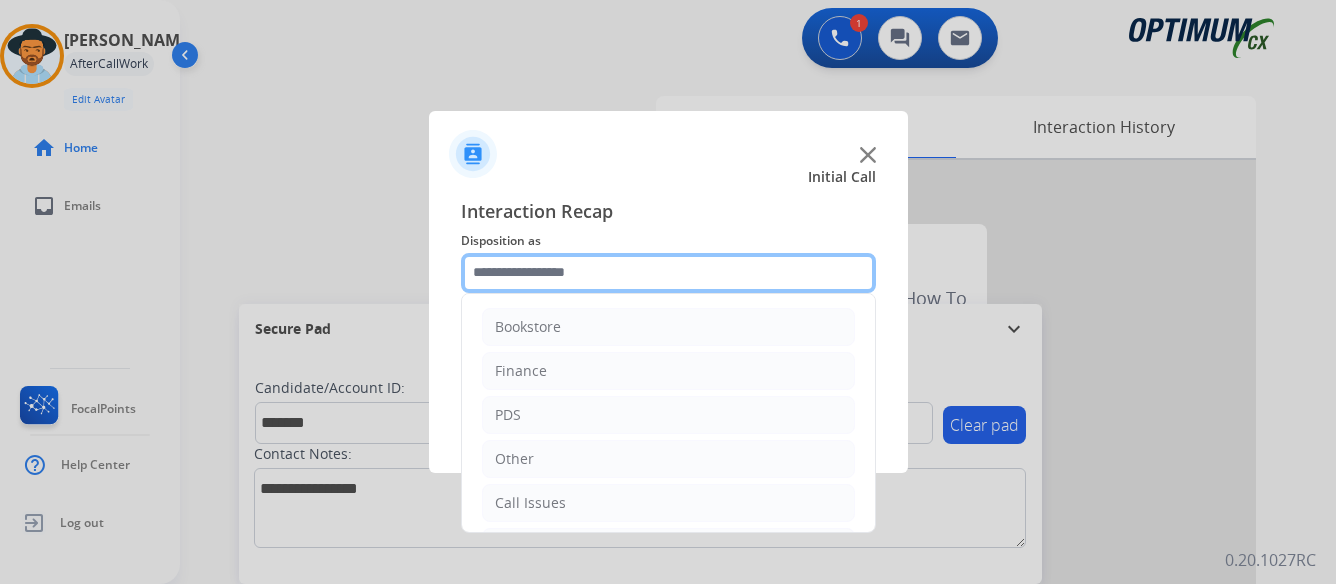 click 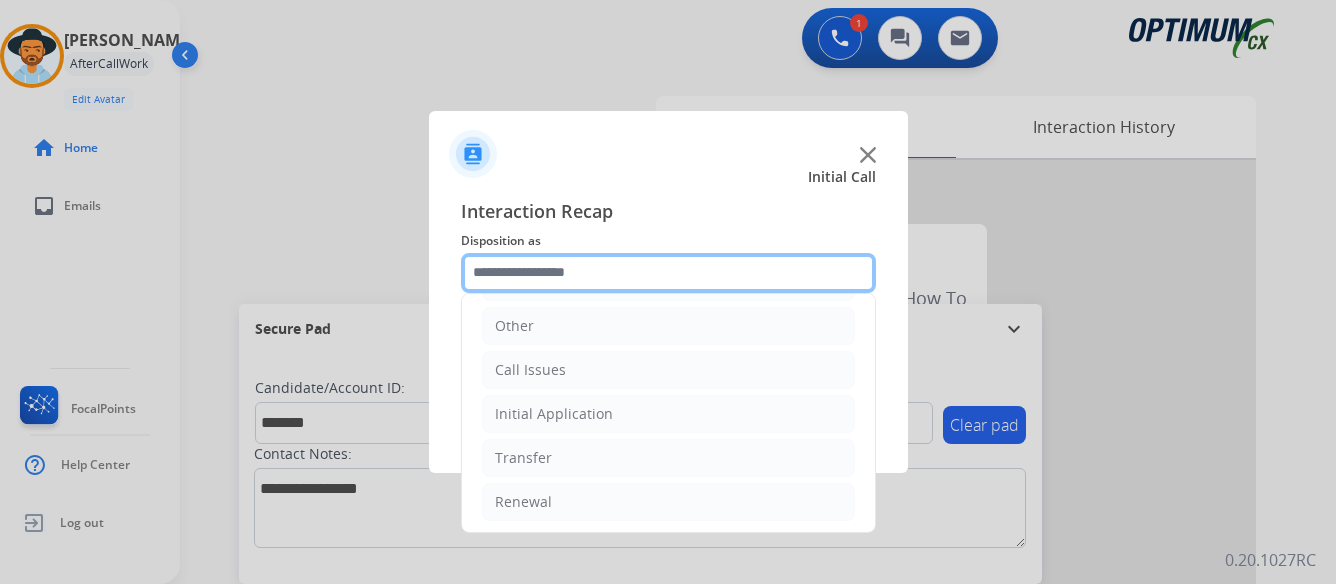 scroll, scrollTop: 136, scrollLeft: 0, axis: vertical 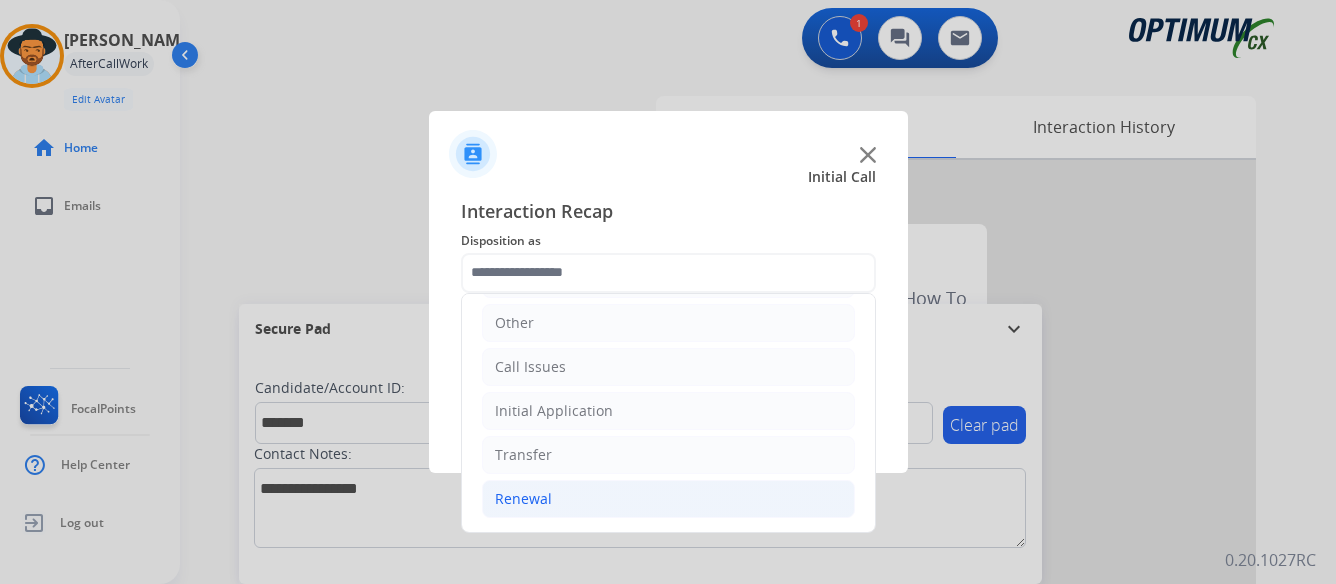 click on "Renewal" 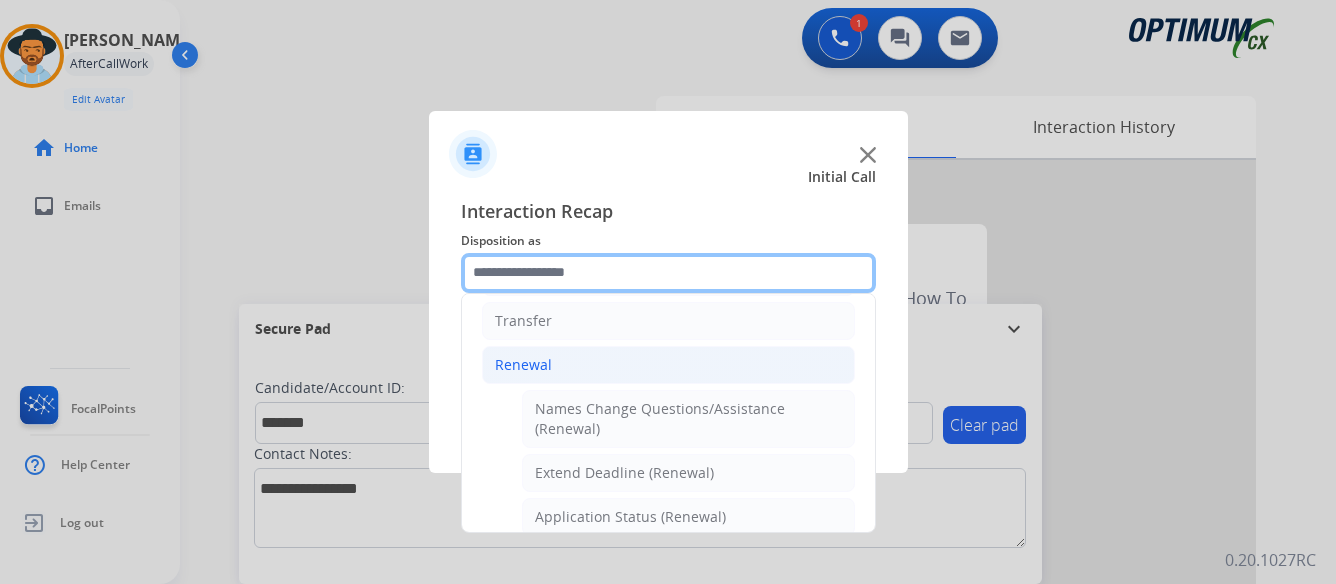 scroll, scrollTop: 300, scrollLeft: 0, axis: vertical 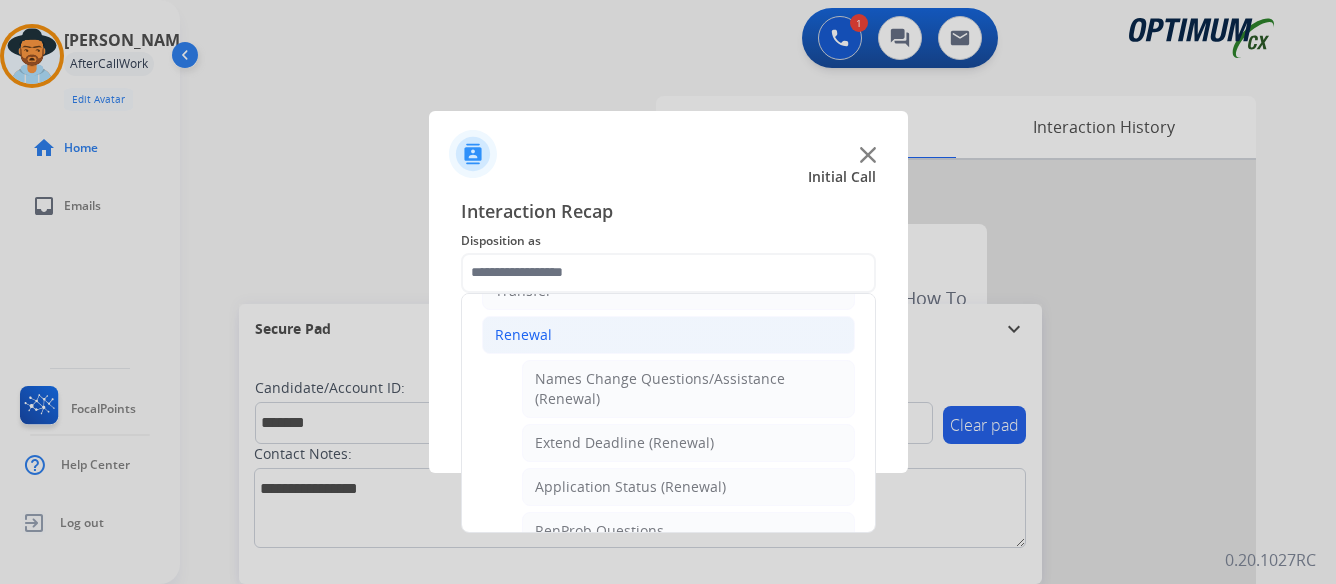 click on "Renewal" 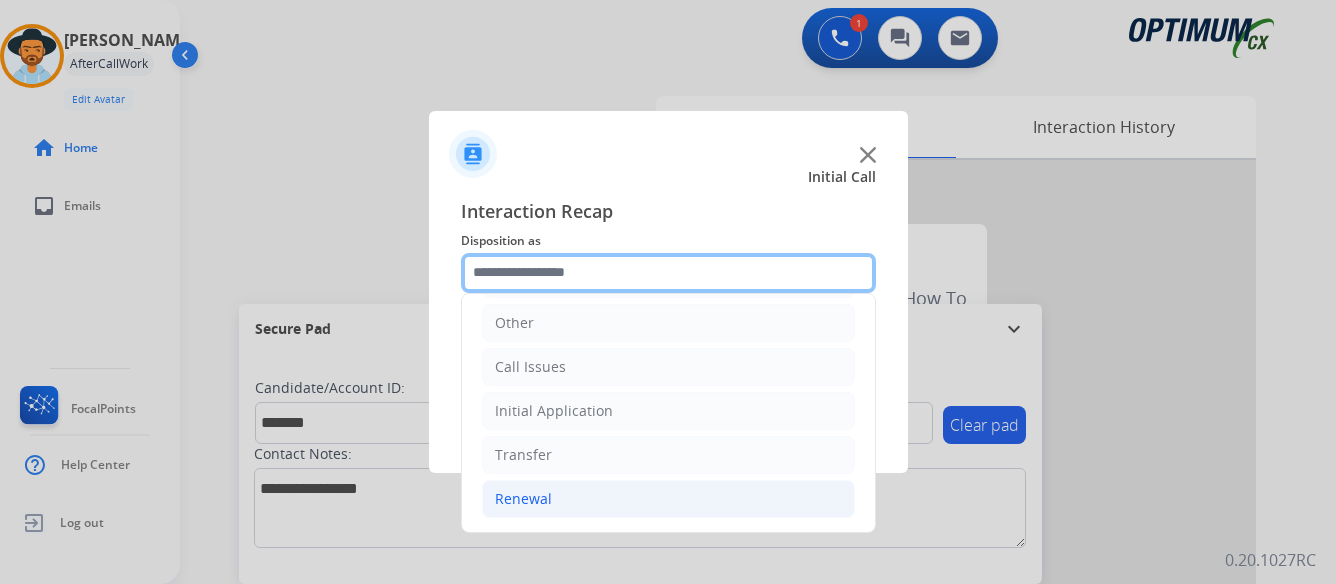 scroll, scrollTop: 136, scrollLeft: 0, axis: vertical 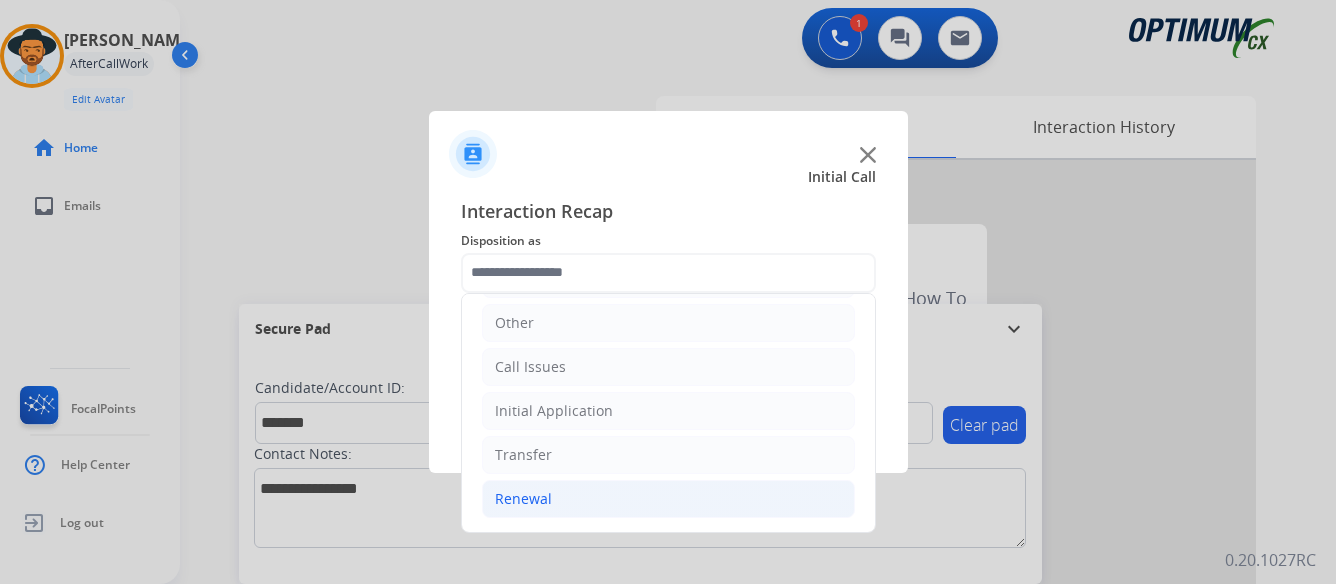 click on "Renewal" 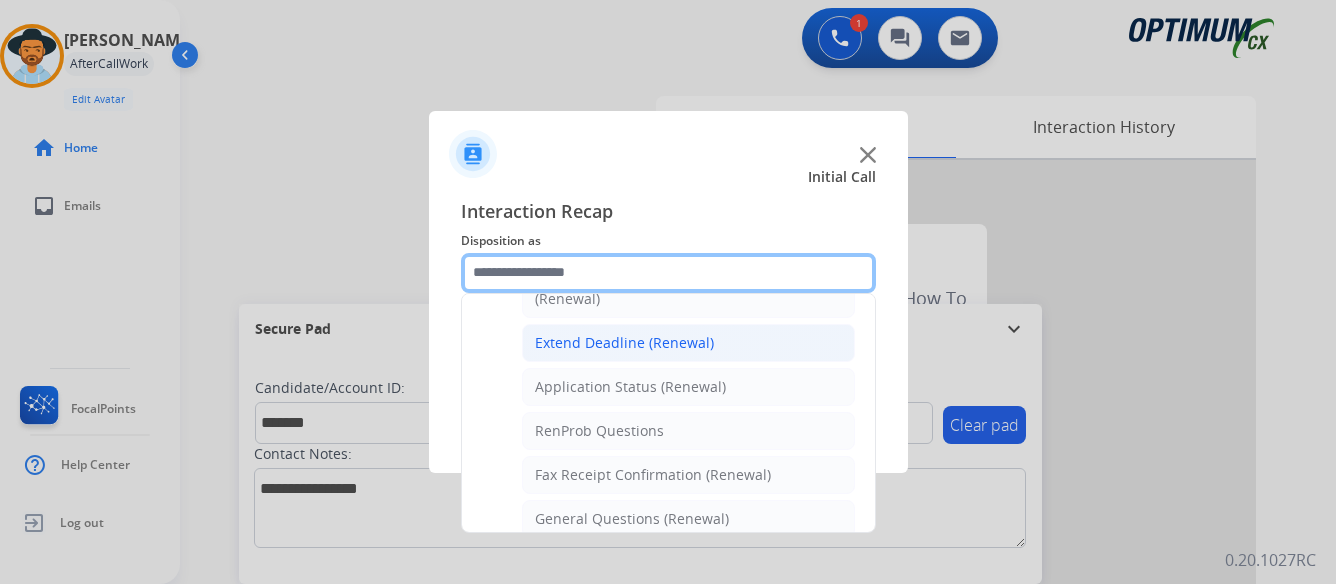 scroll, scrollTop: 500, scrollLeft: 0, axis: vertical 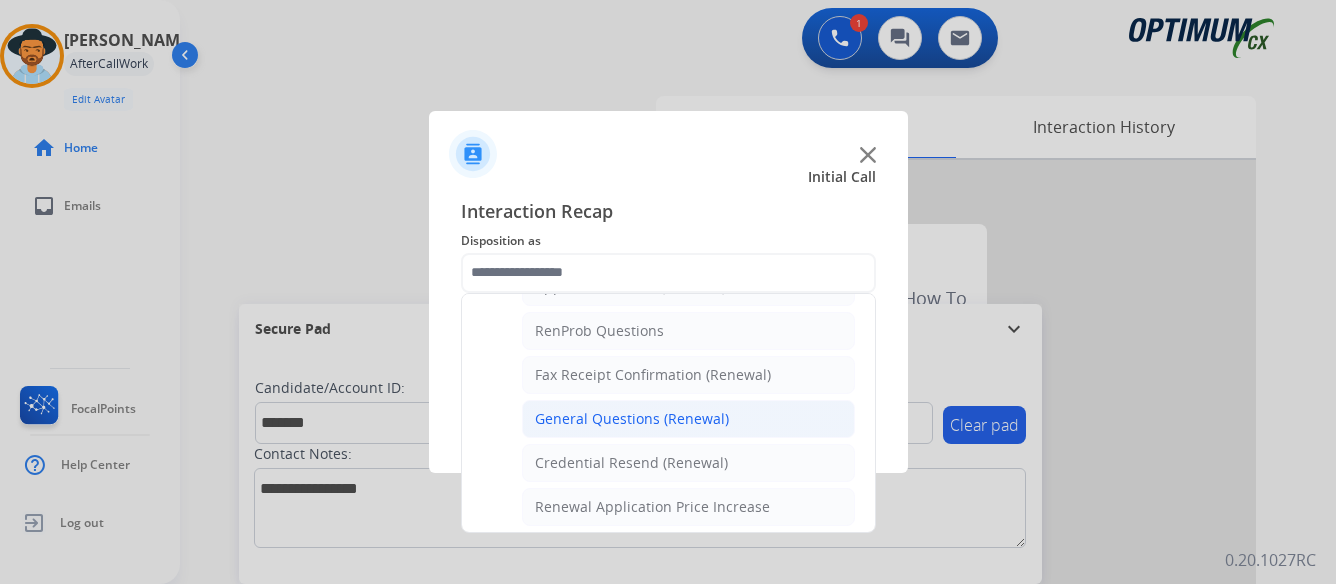 click on "General Questions (Renewal)" 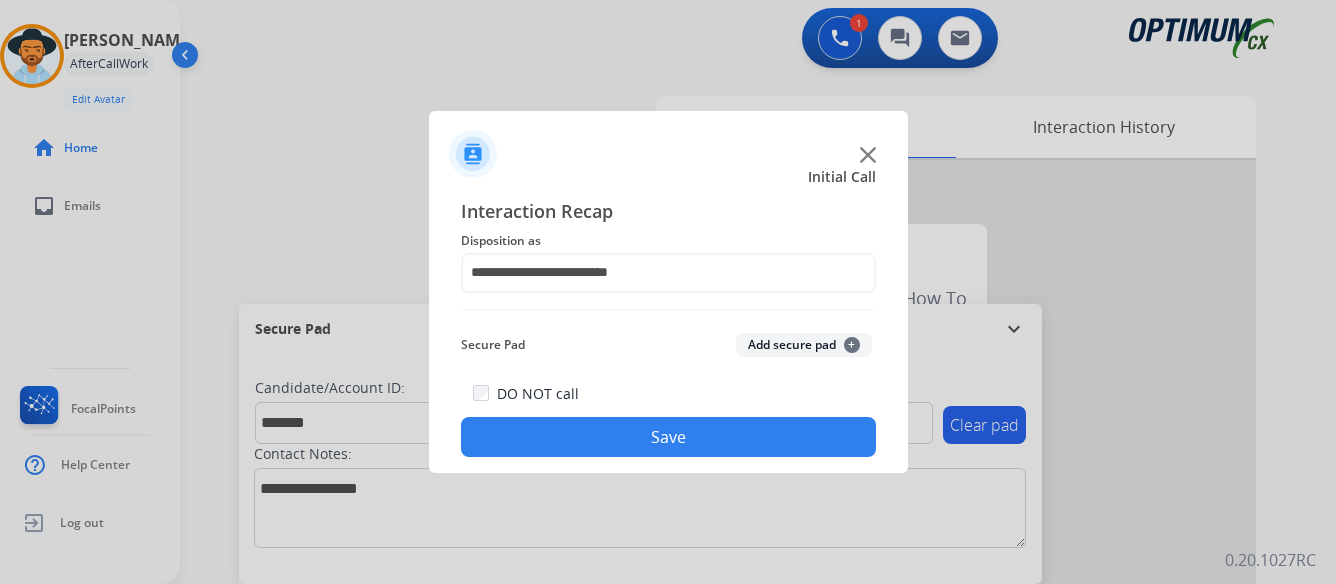 click on "Save" 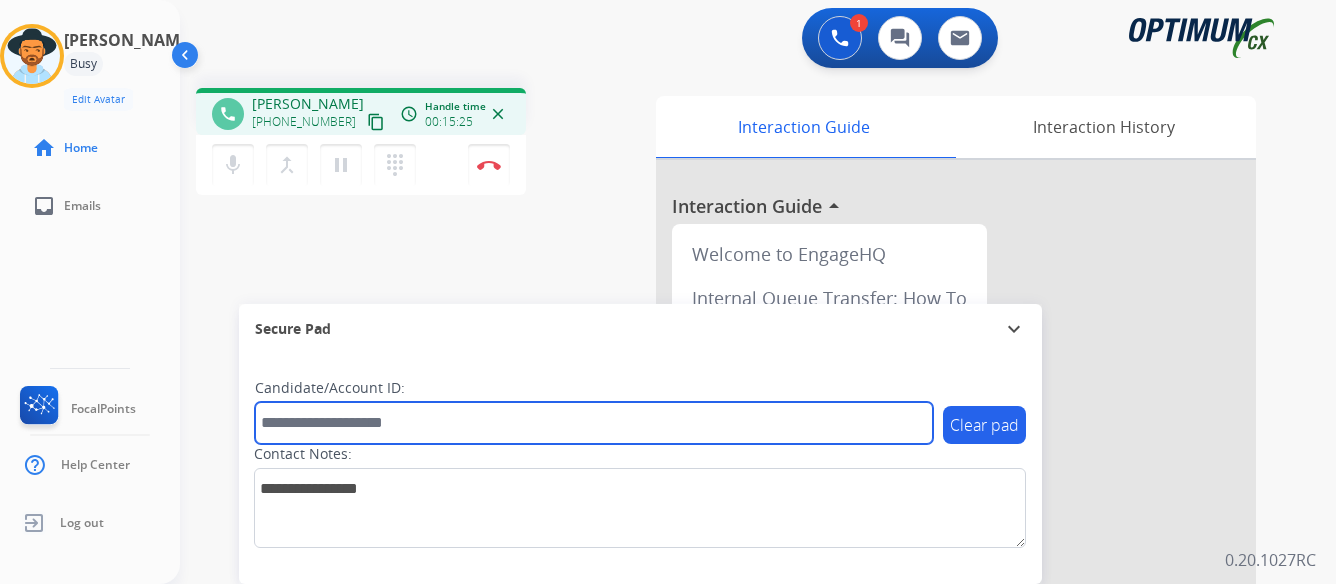 click at bounding box center [594, 423] 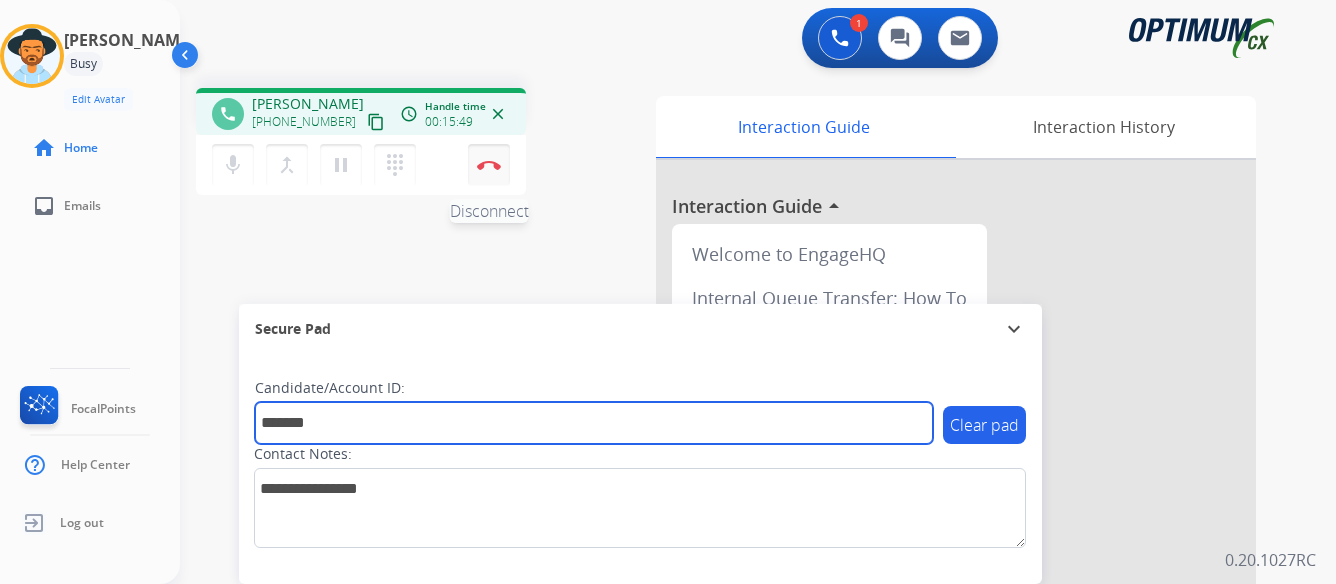 type on "*******" 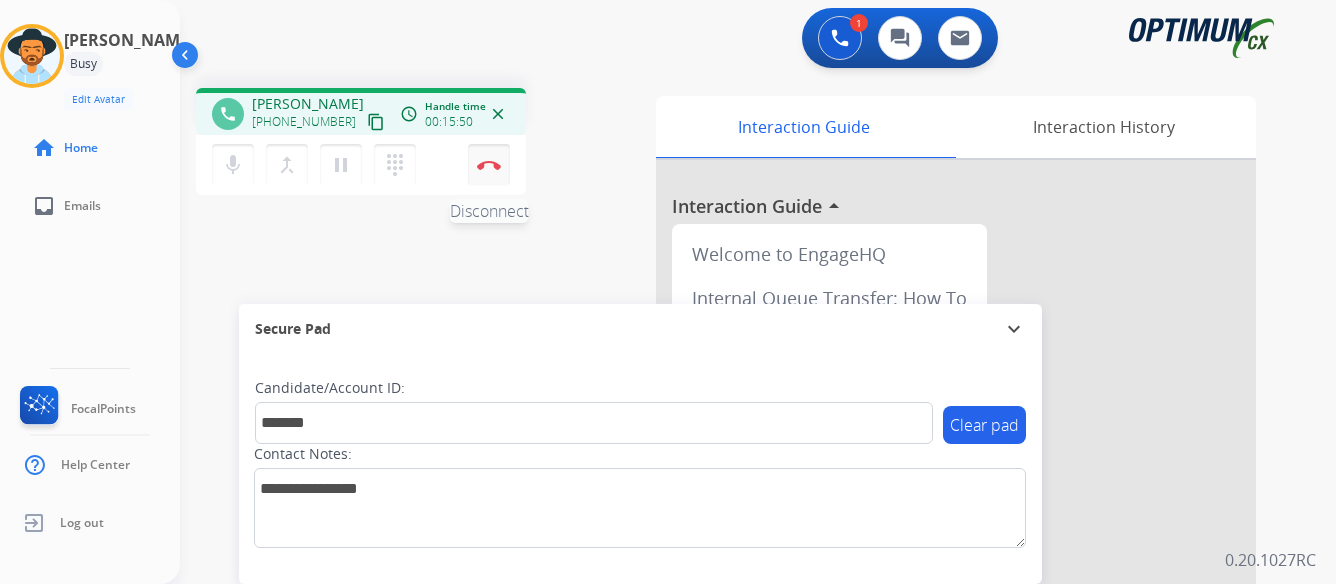 click at bounding box center [489, 165] 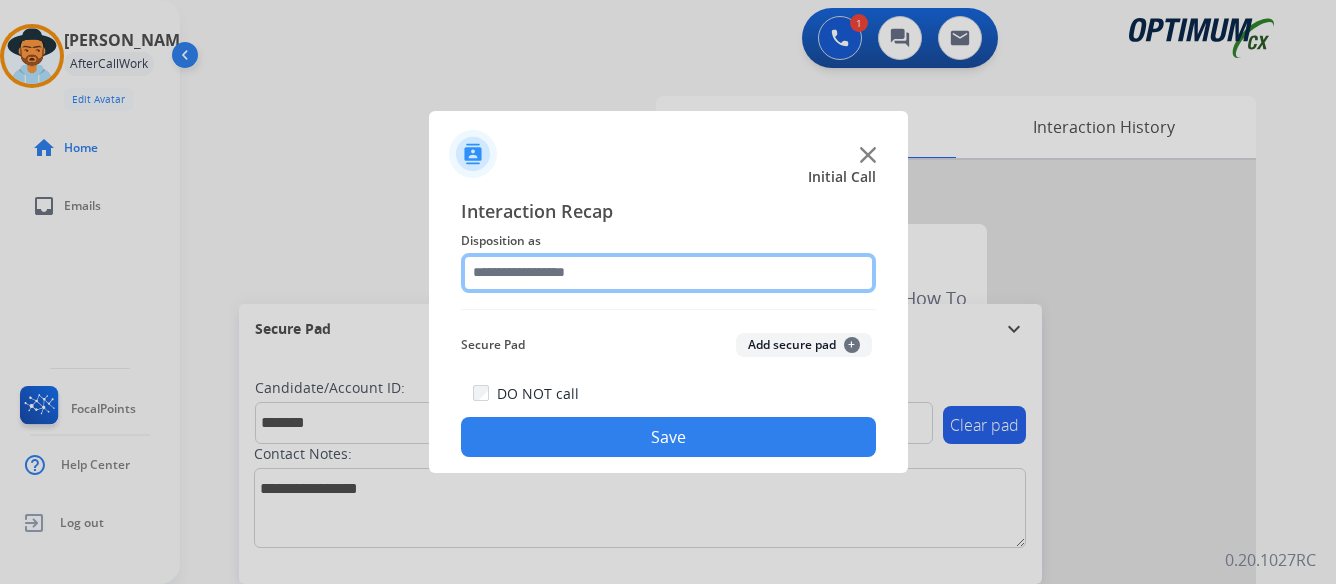 click 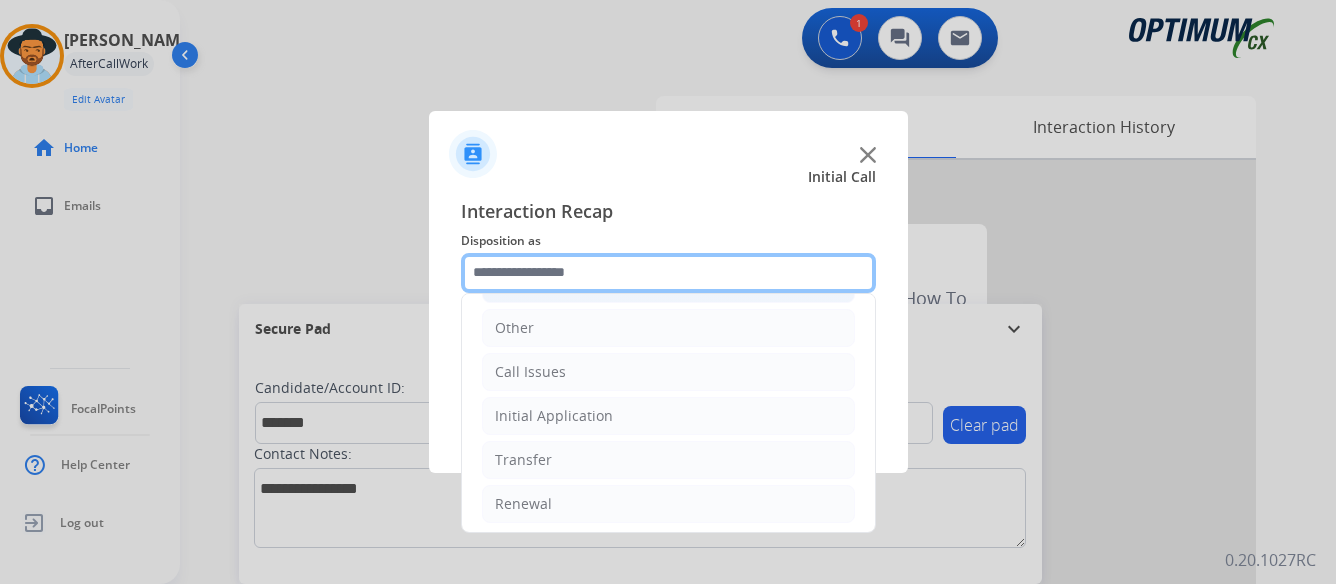 scroll, scrollTop: 136, scrollLeft: 0, axis: vertical 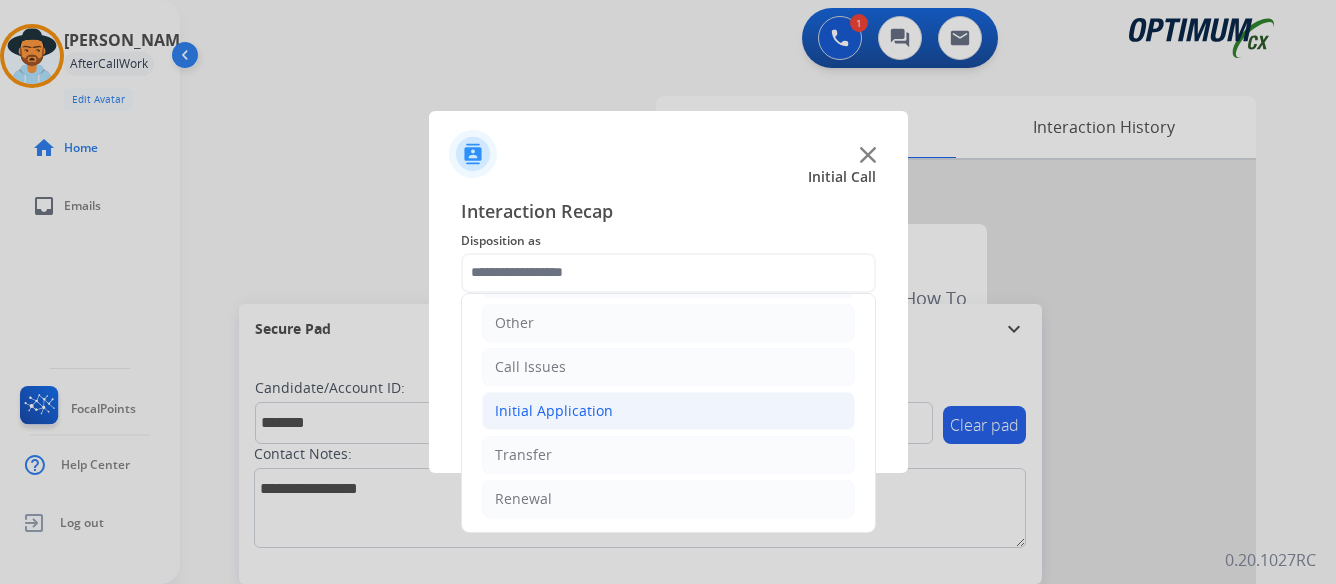 click on "Initial Application" 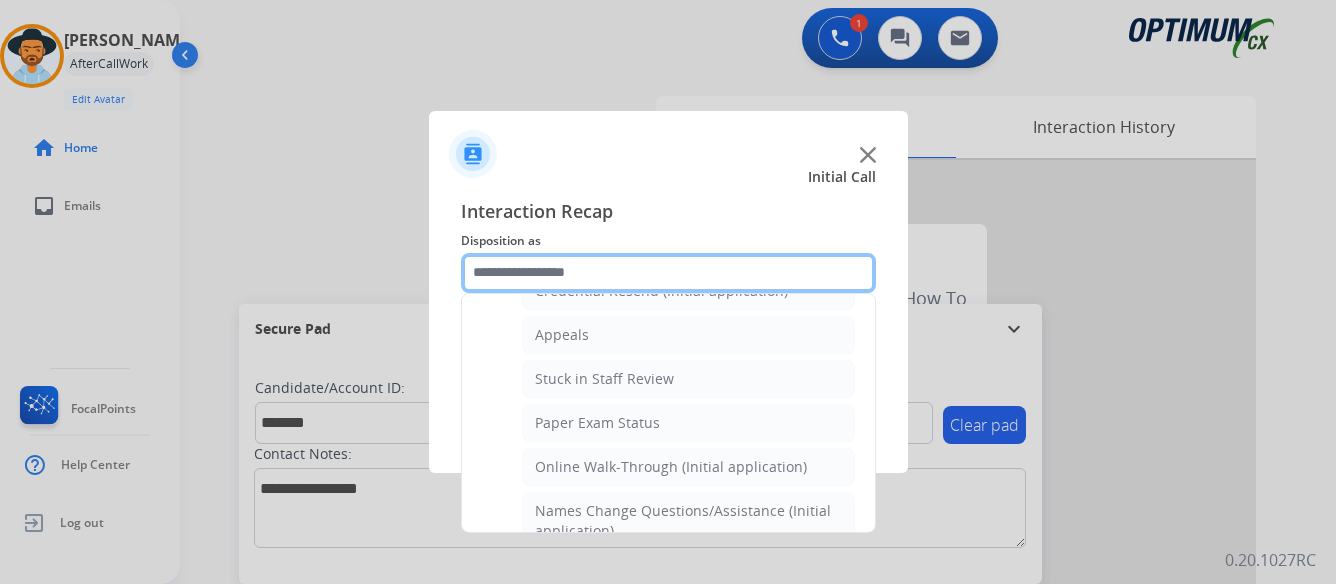 scroll, scrollTop: 336, scrollLeft: 0, axis: vertical 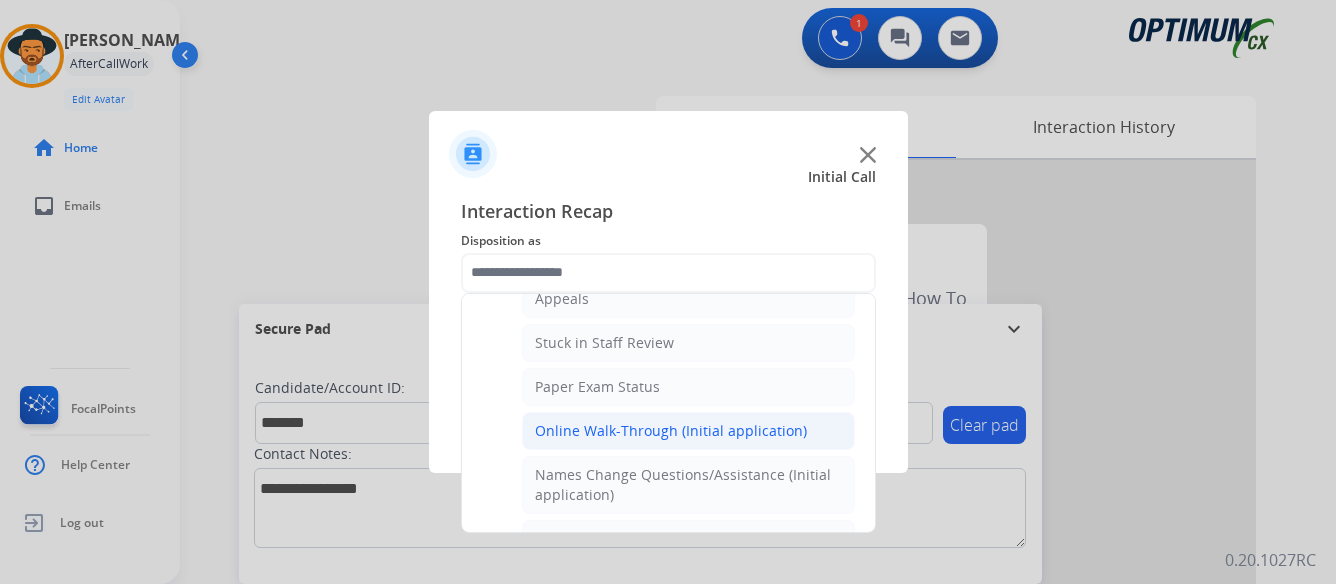click on "Online Walk-Through (Initial application)" 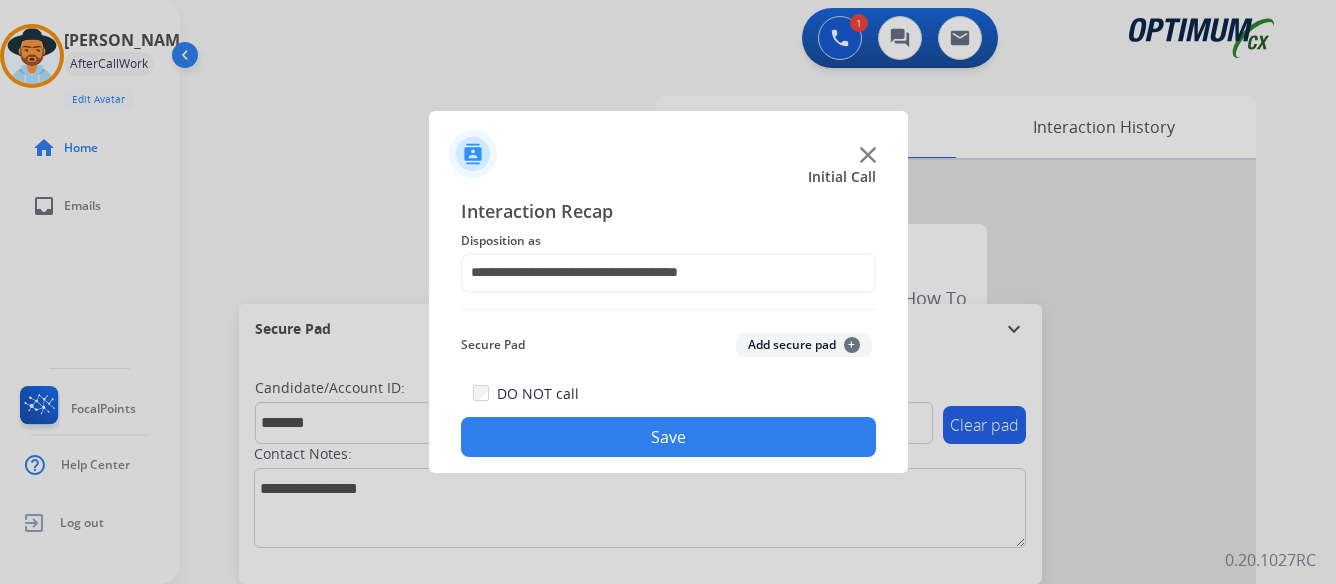 click on "Save" 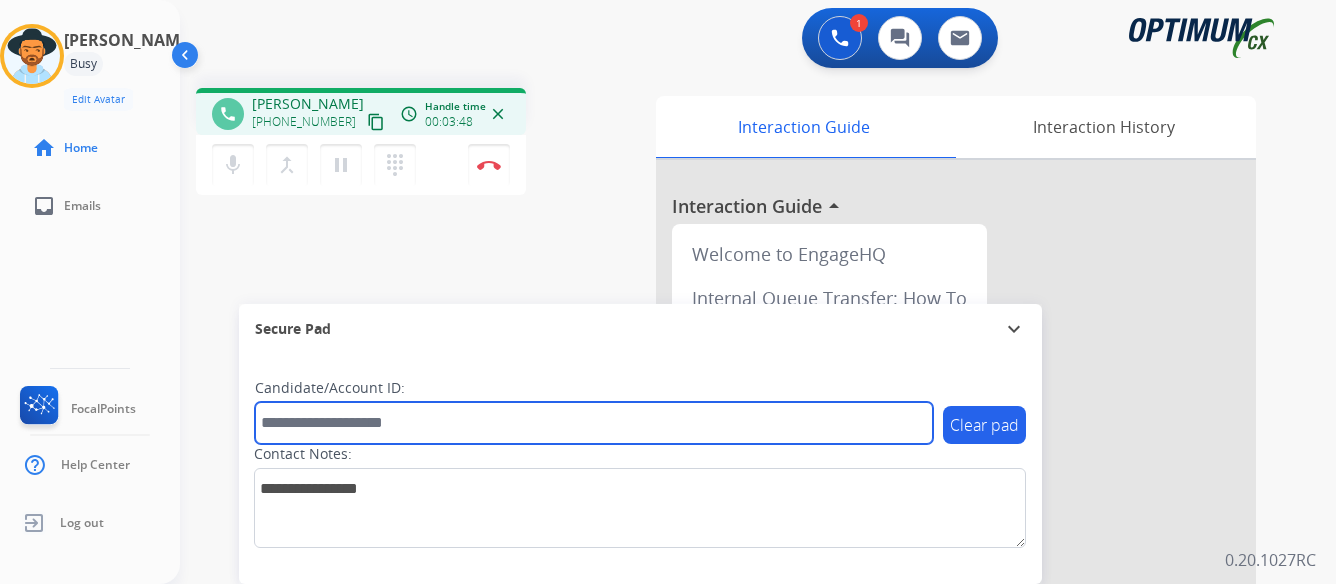 paste on "*******" 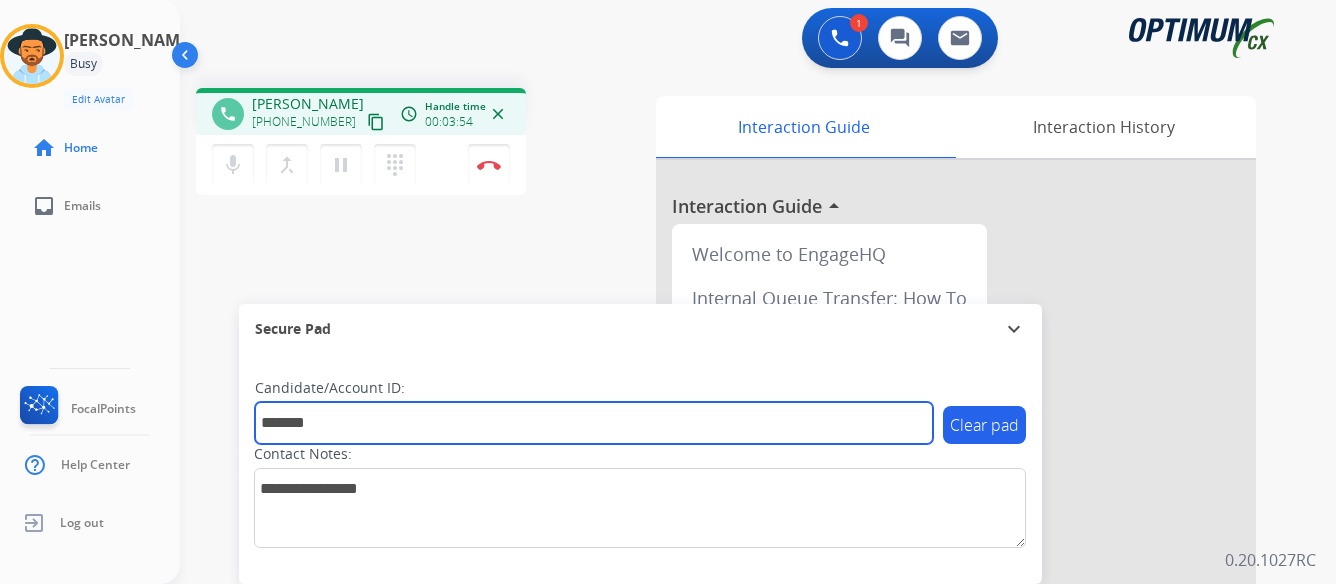 type on "*******" 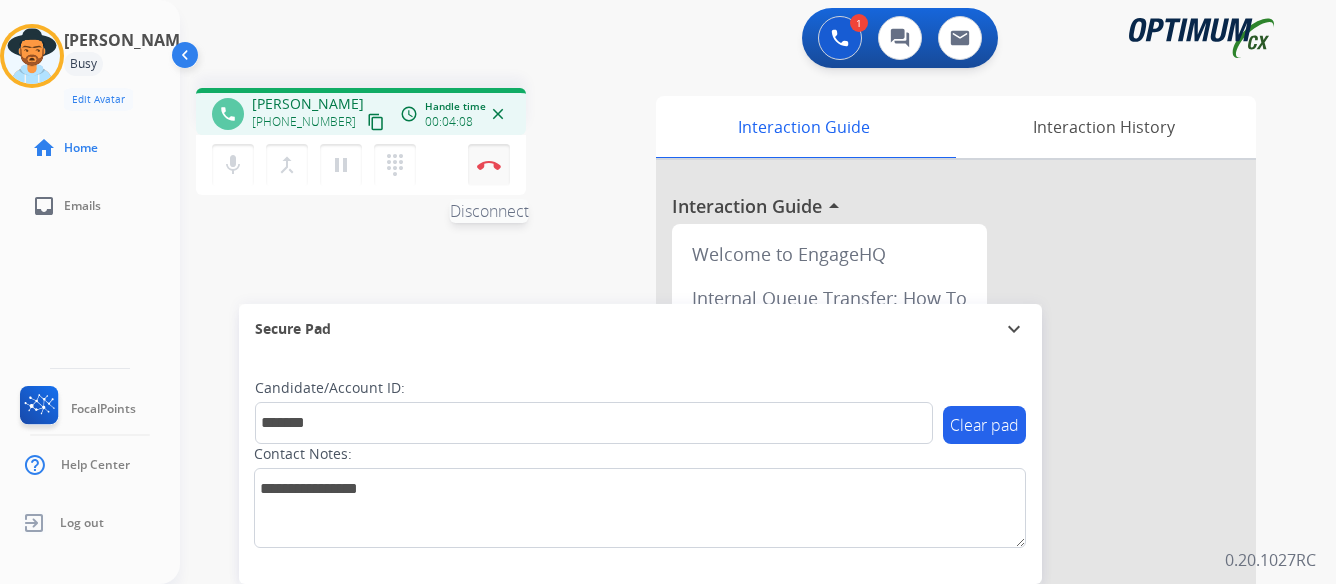 click at bounding box center (489, 165) 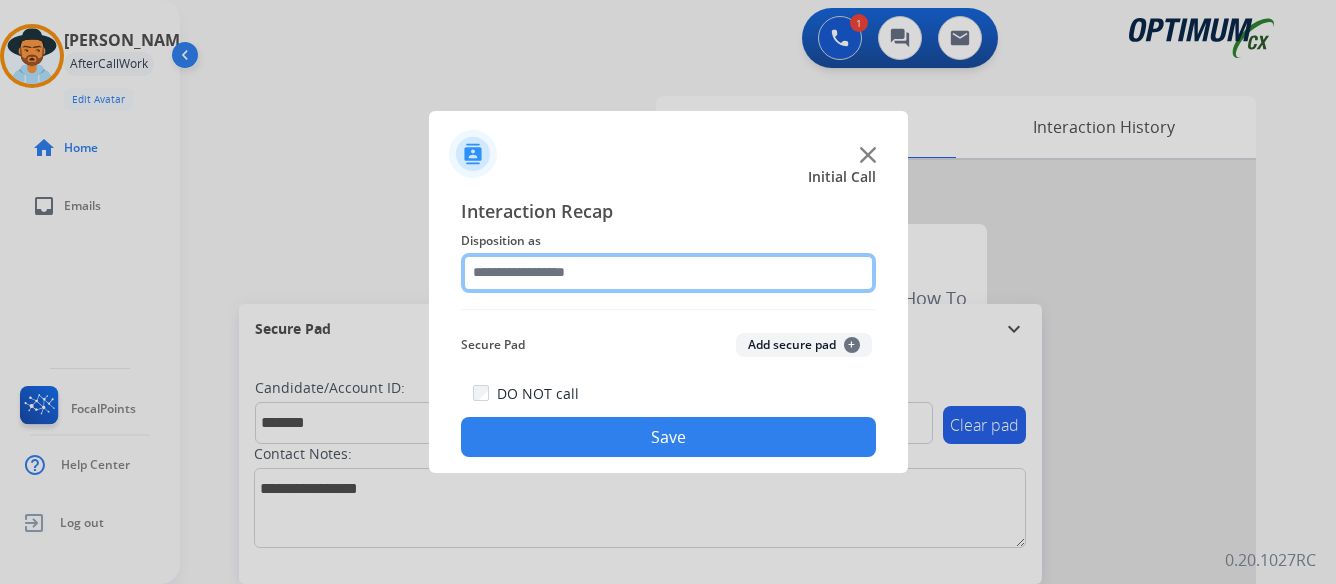 click 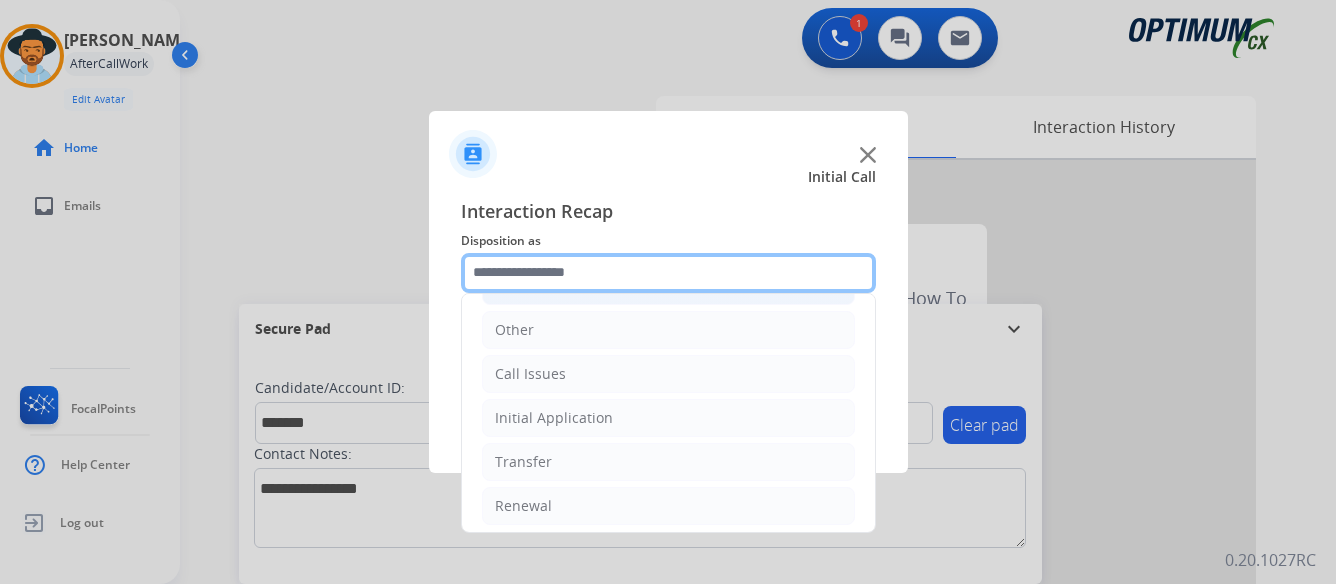 scroll, scrollTop: 136, scrollLeft: 0, axis: vertical 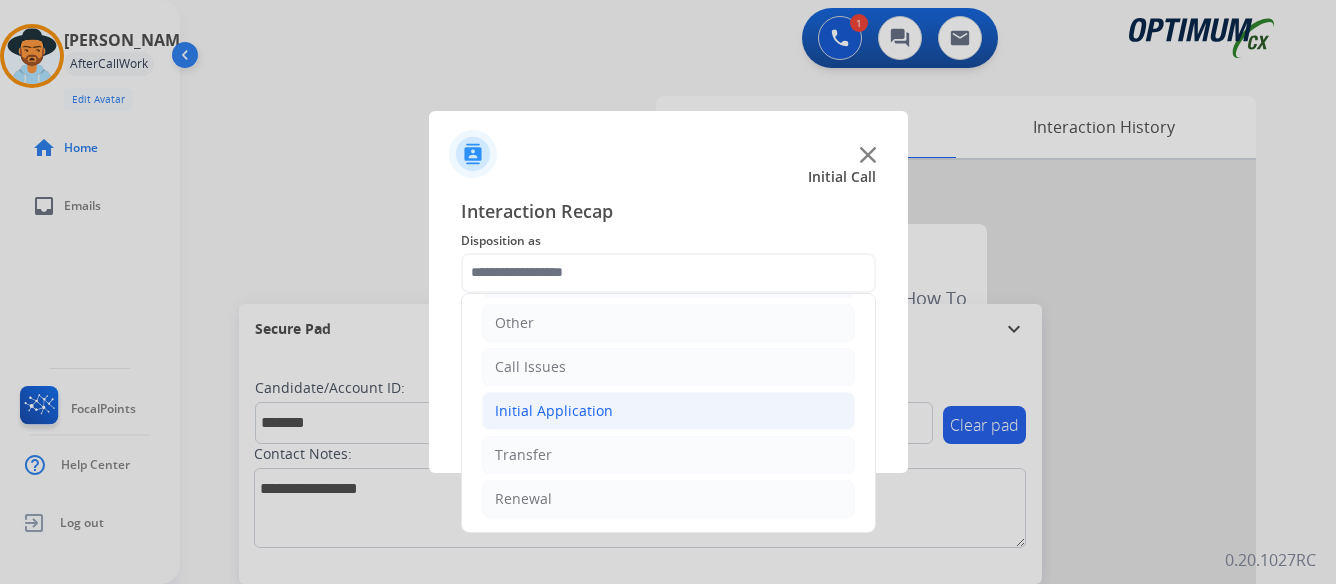 click on "Initial Application" 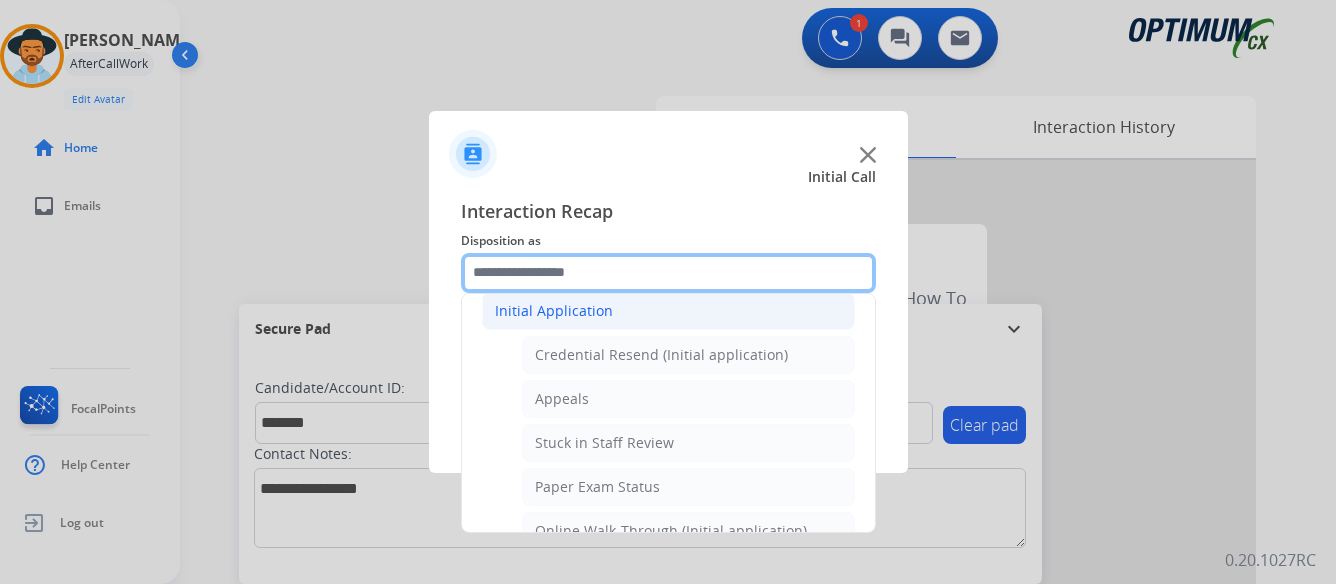 scroll, scrollTop: 336, scrollLeft: 0, axis: vertical 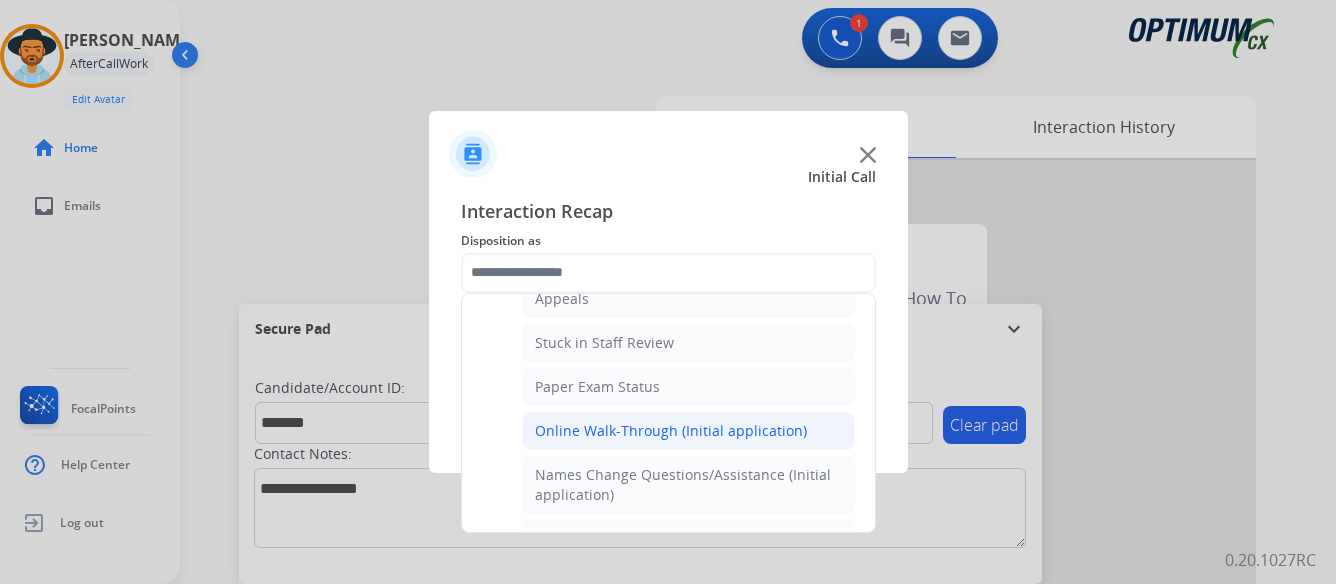 click on "Online Walk-Through (Initial application)" 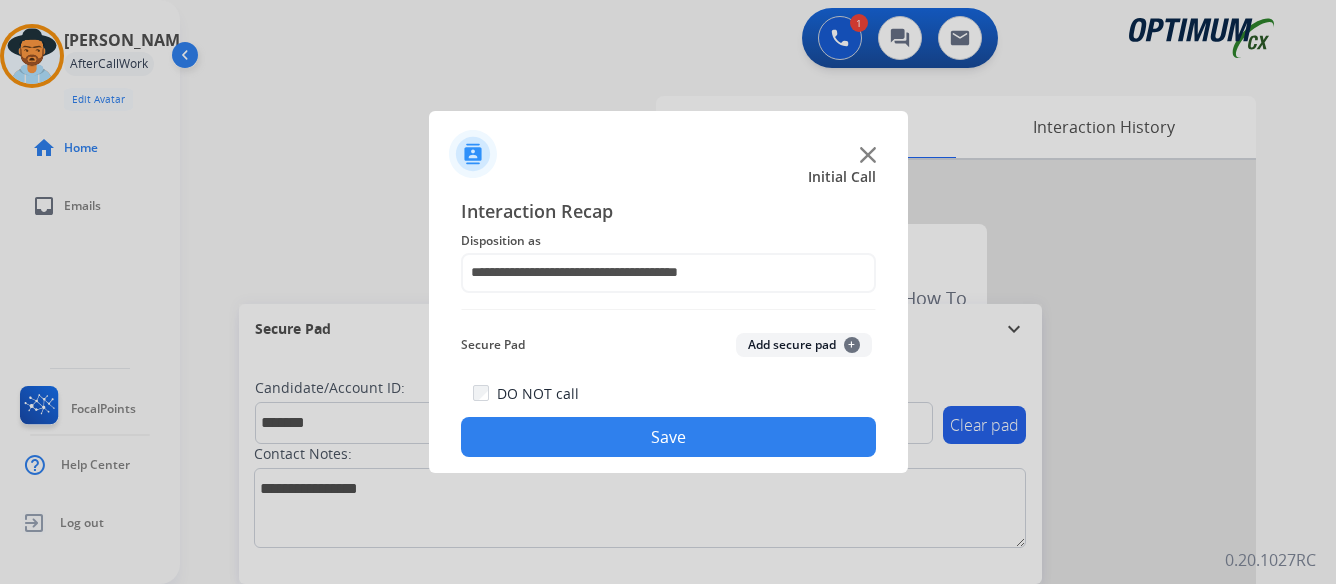 click on "Save" 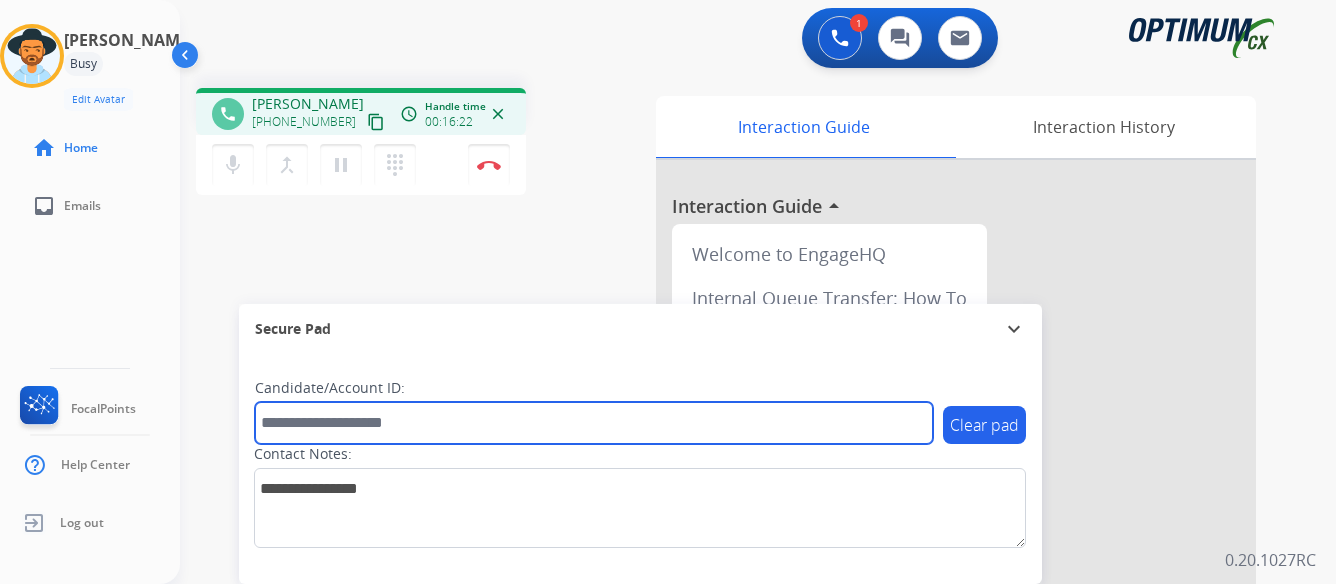paste on "*******" 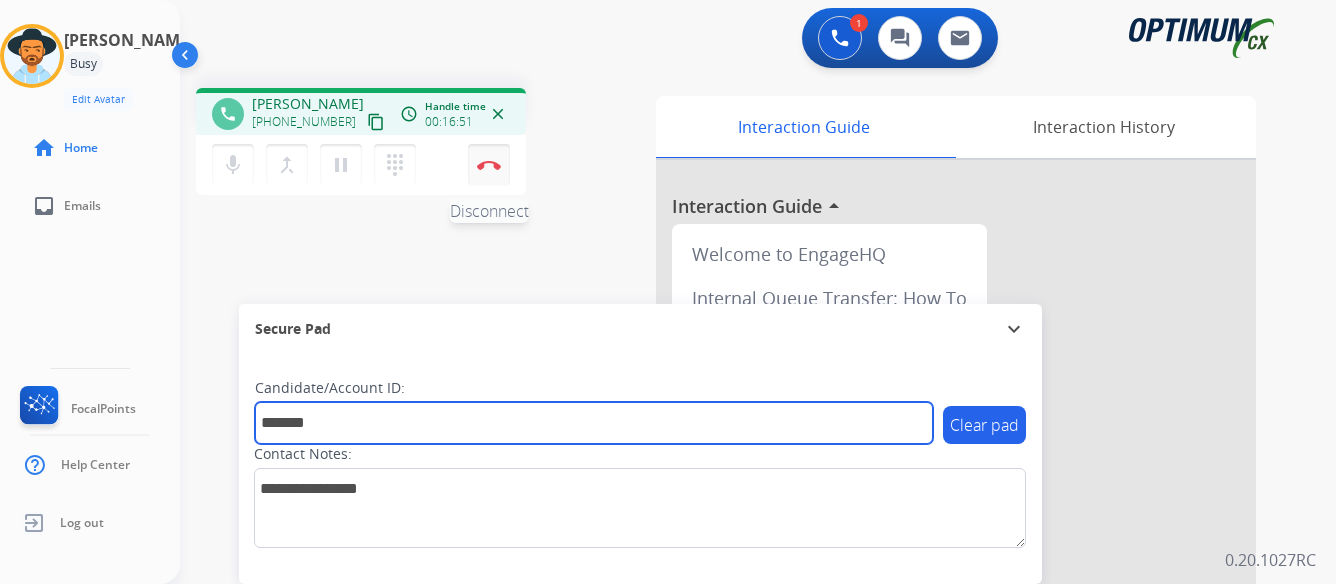 type on "*******" 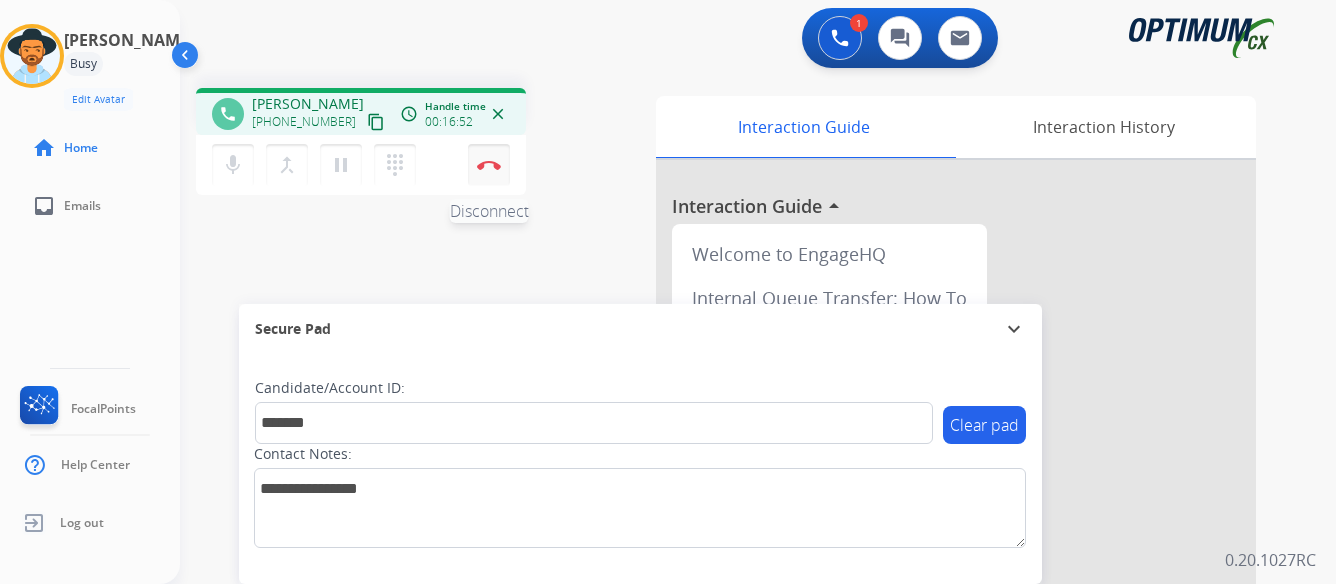 click at bounding box center [489, 165] 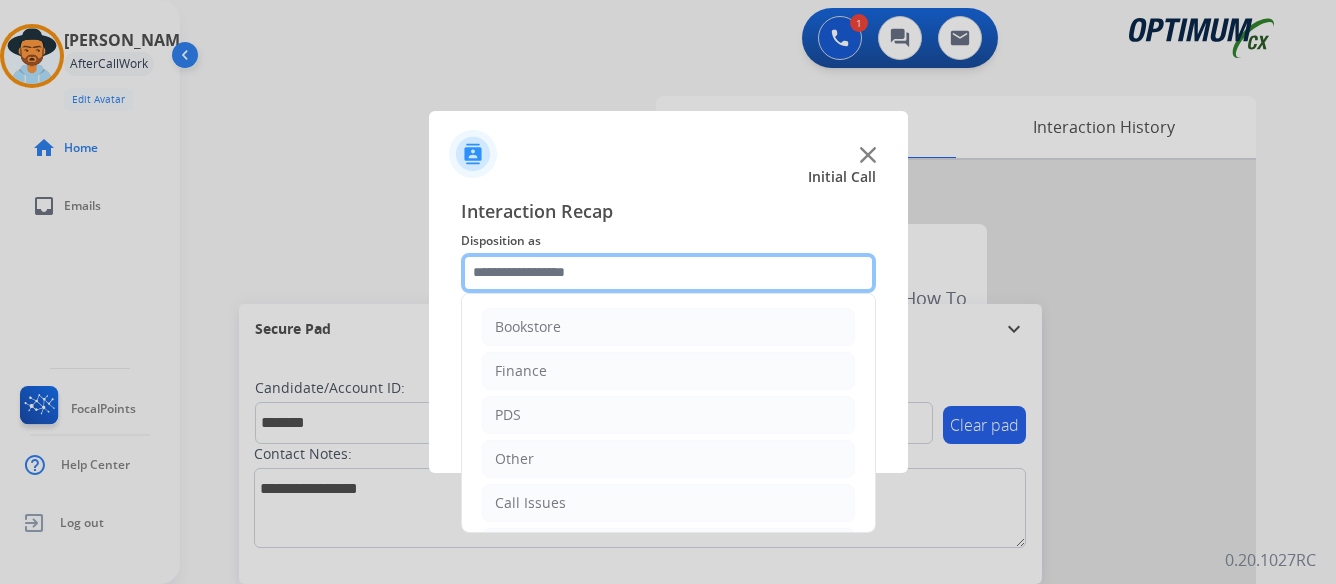click 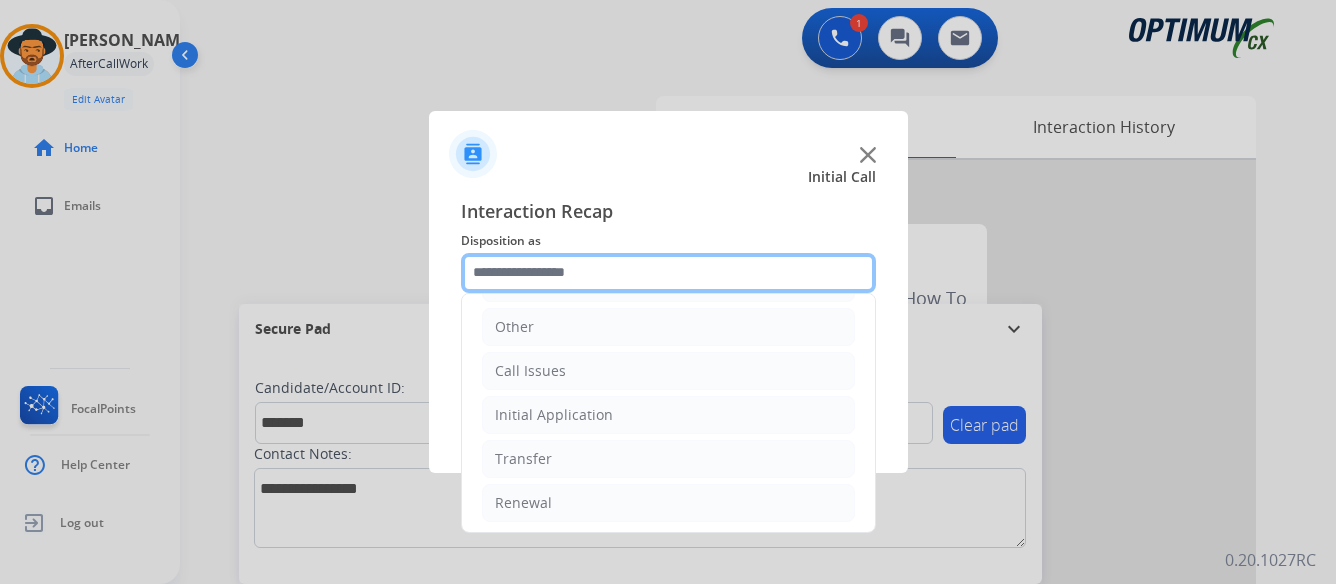 scroll, scrollTop: 136, scrollLeft: 0, axis: vertical 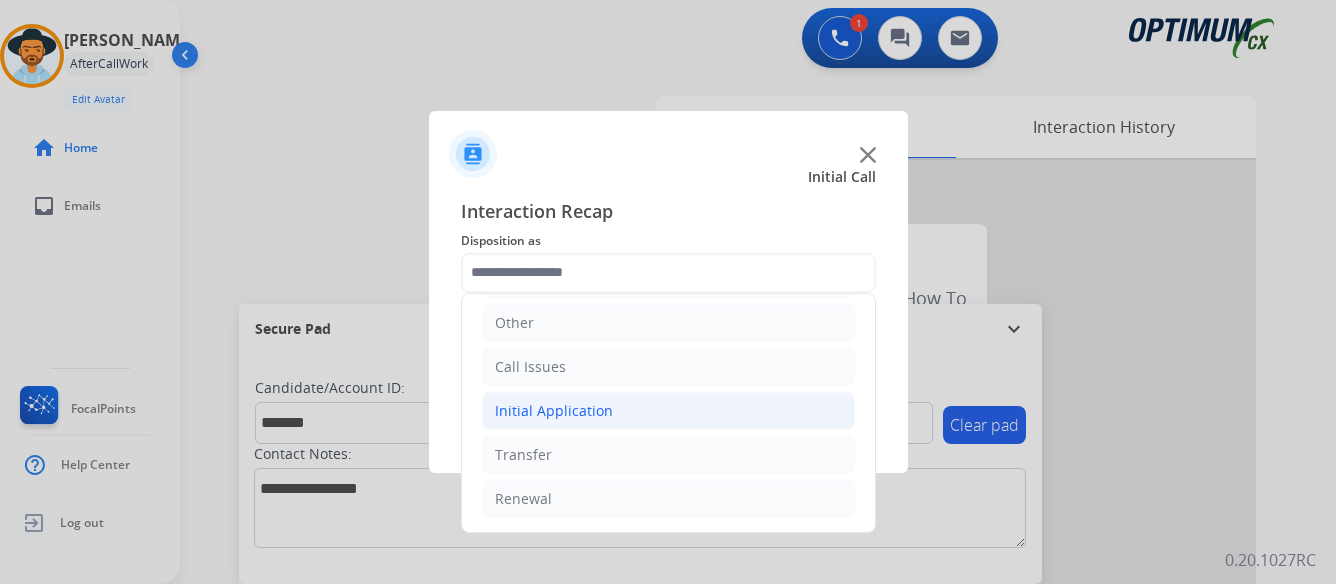 click on "Initial Application" 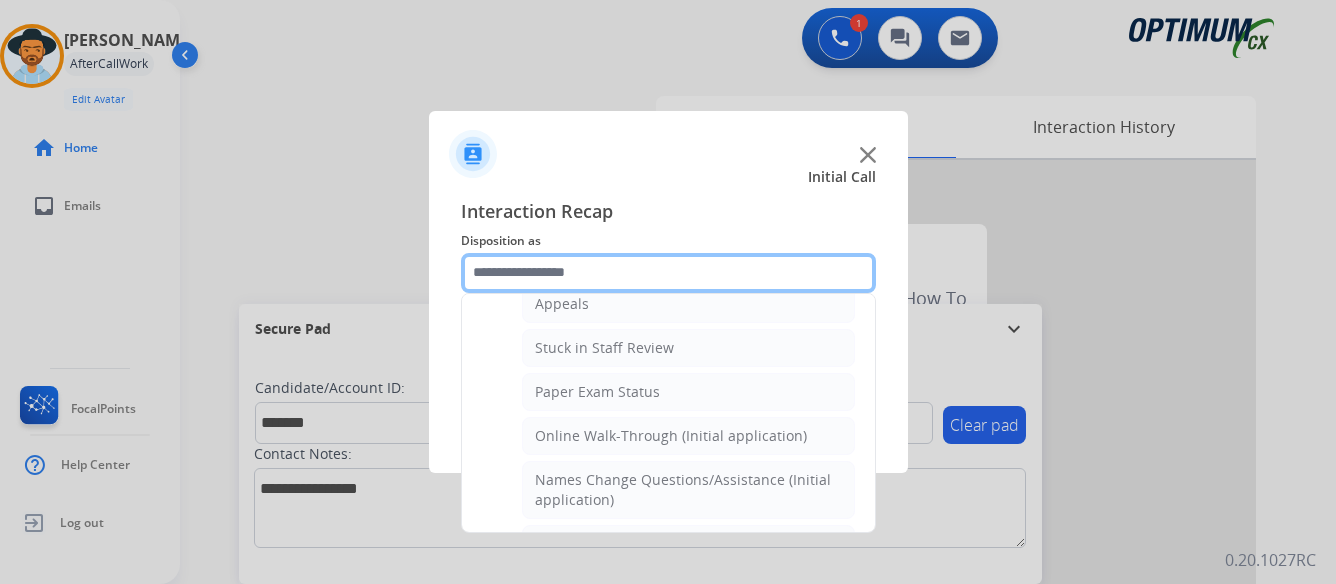 scroll, scrollTop: 336, scrollLeft: 0, axis: vertical 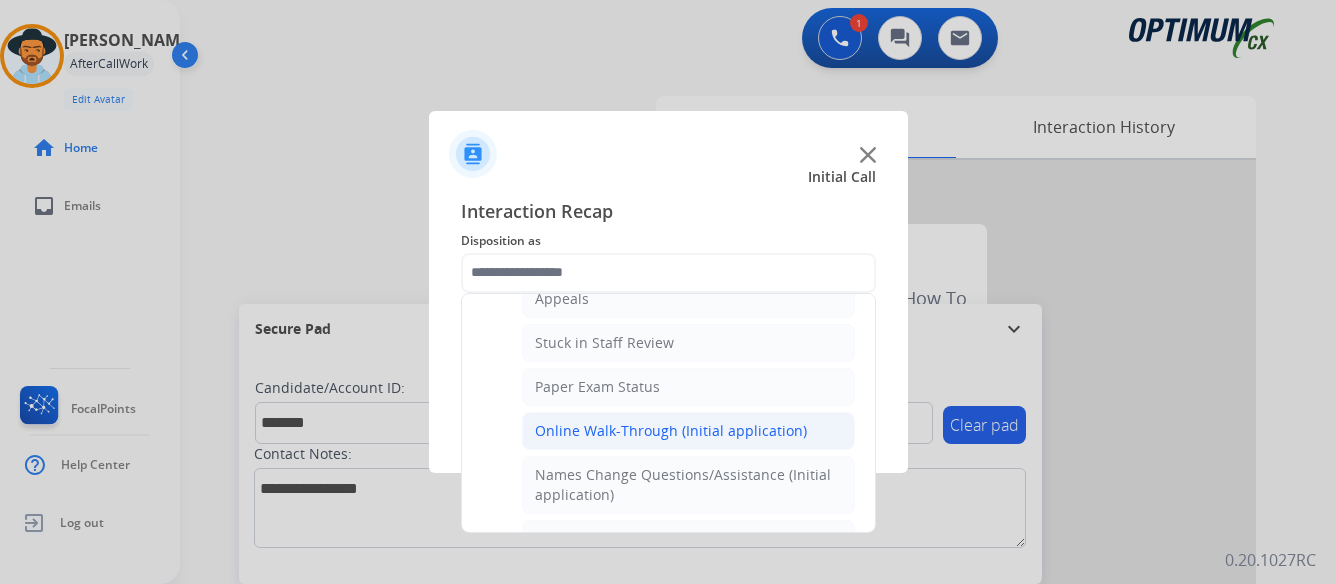 click on "Online Walk-Through (Initial application)" 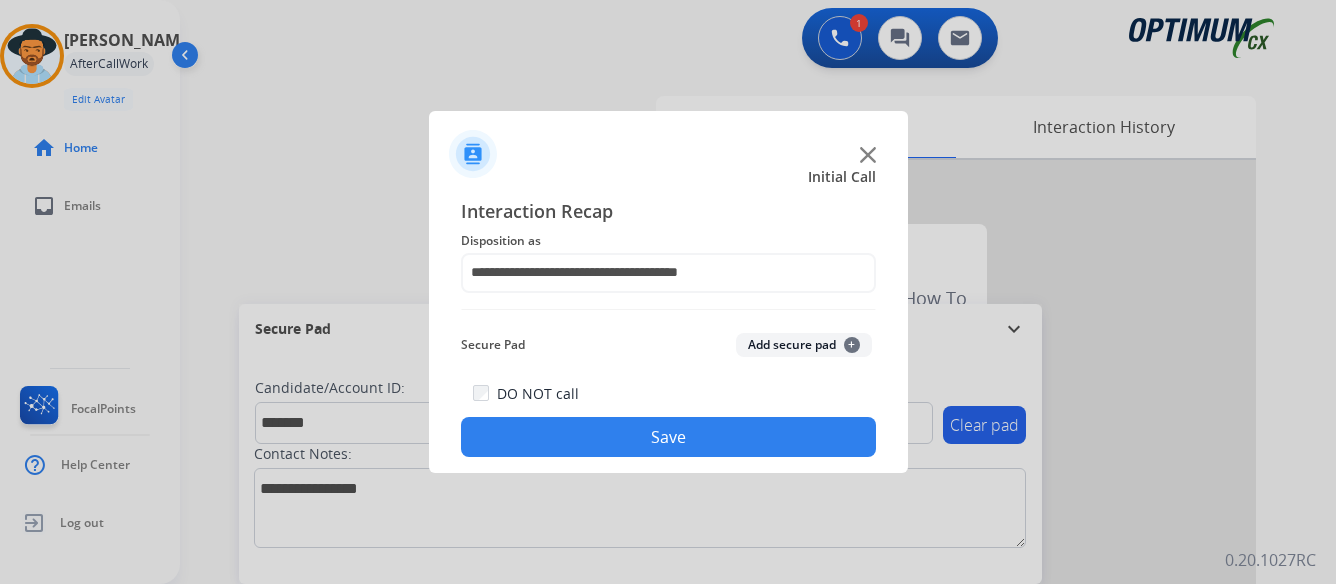 click on "Save" 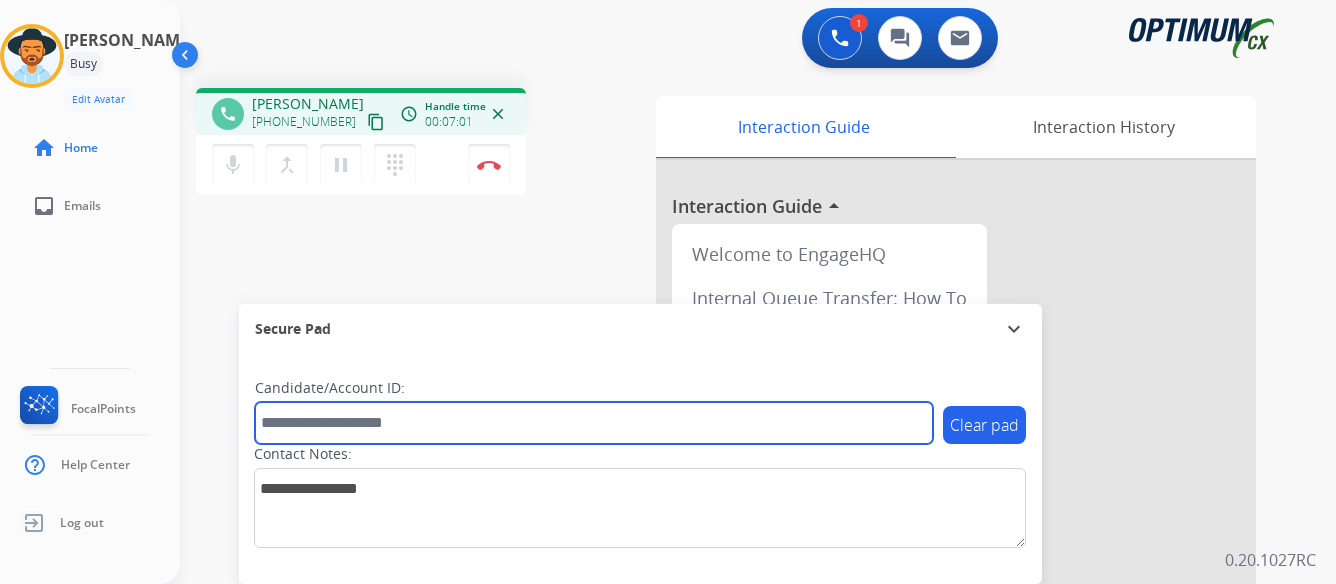 paste on "*******" 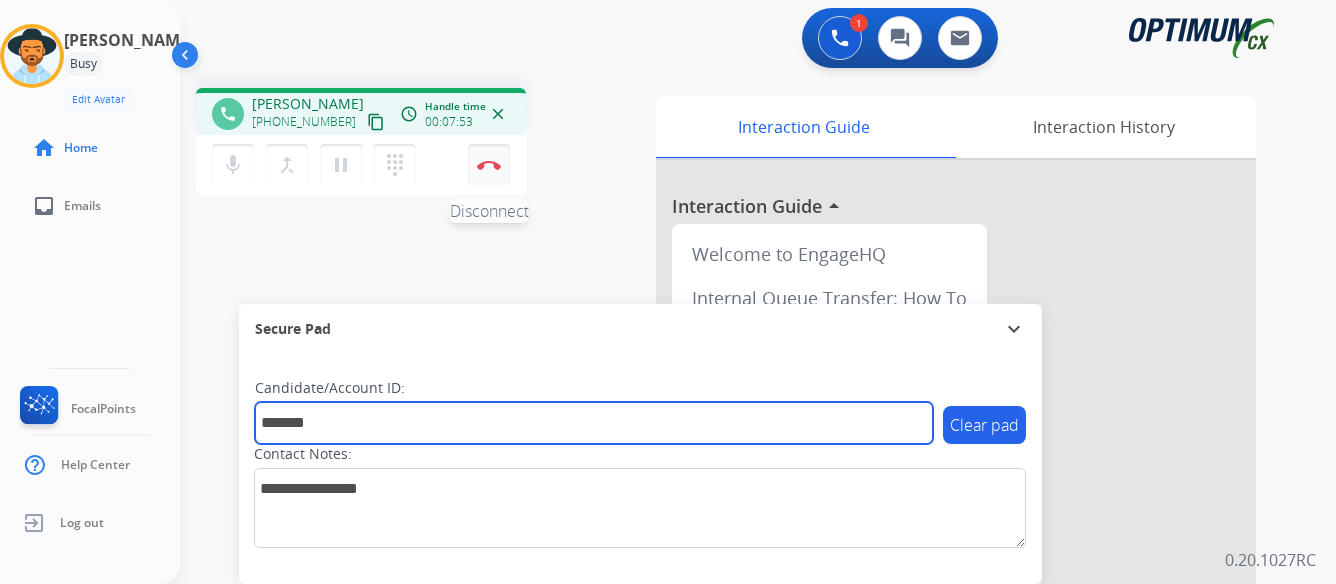 type on "*******" 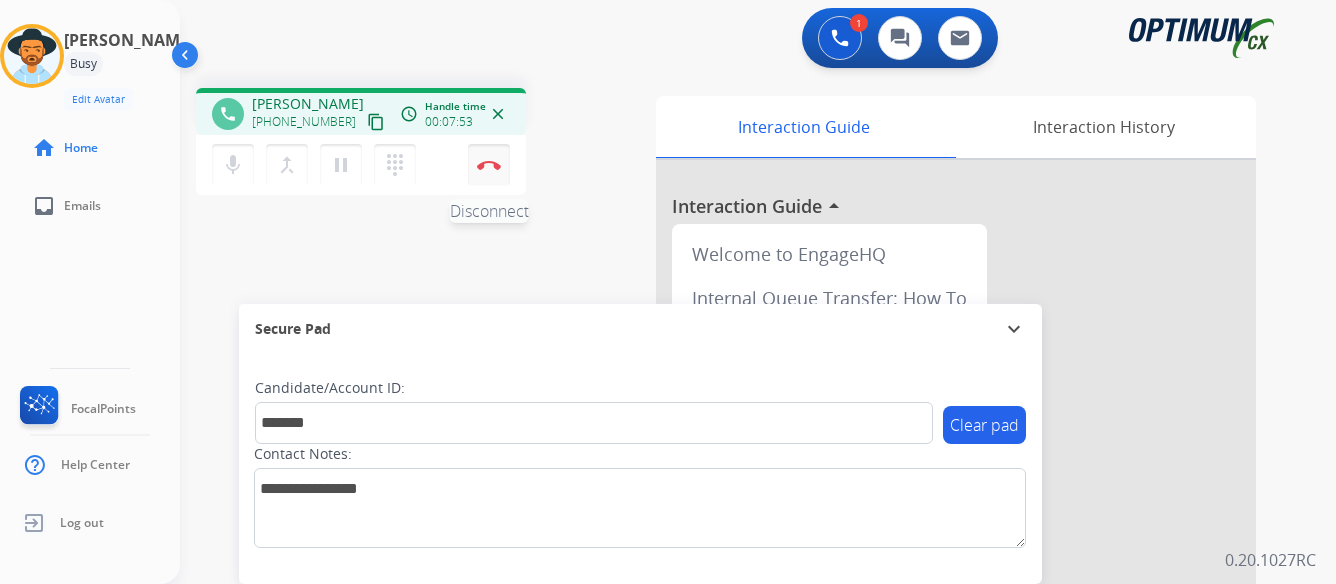 click at bounding box center [489, 165] 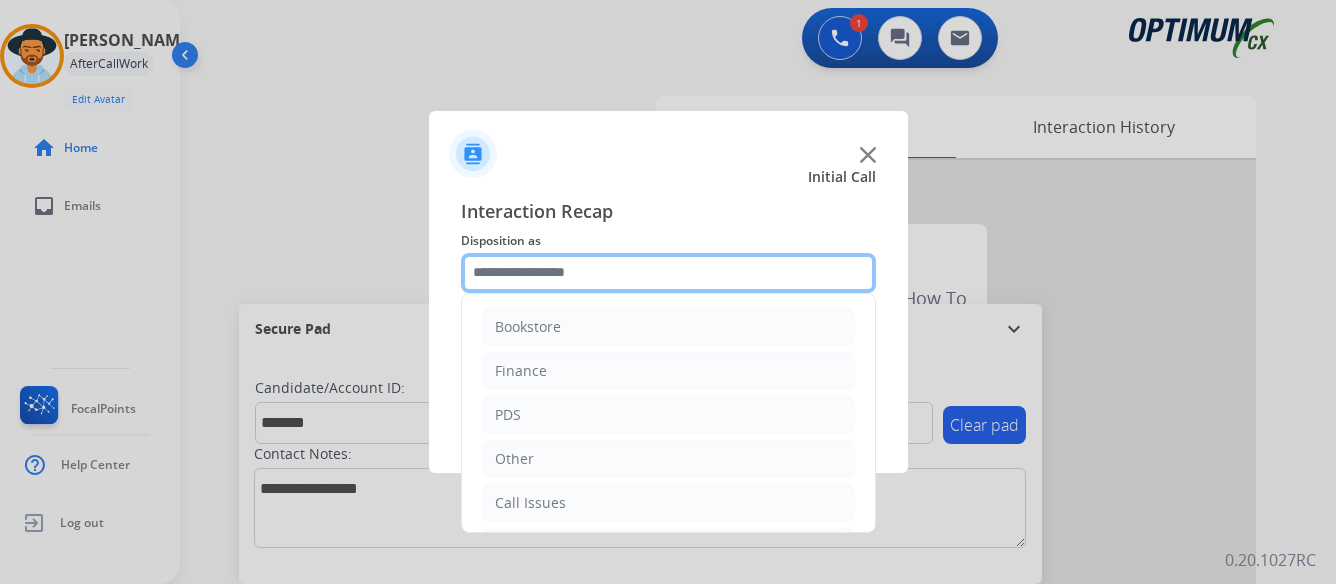 click 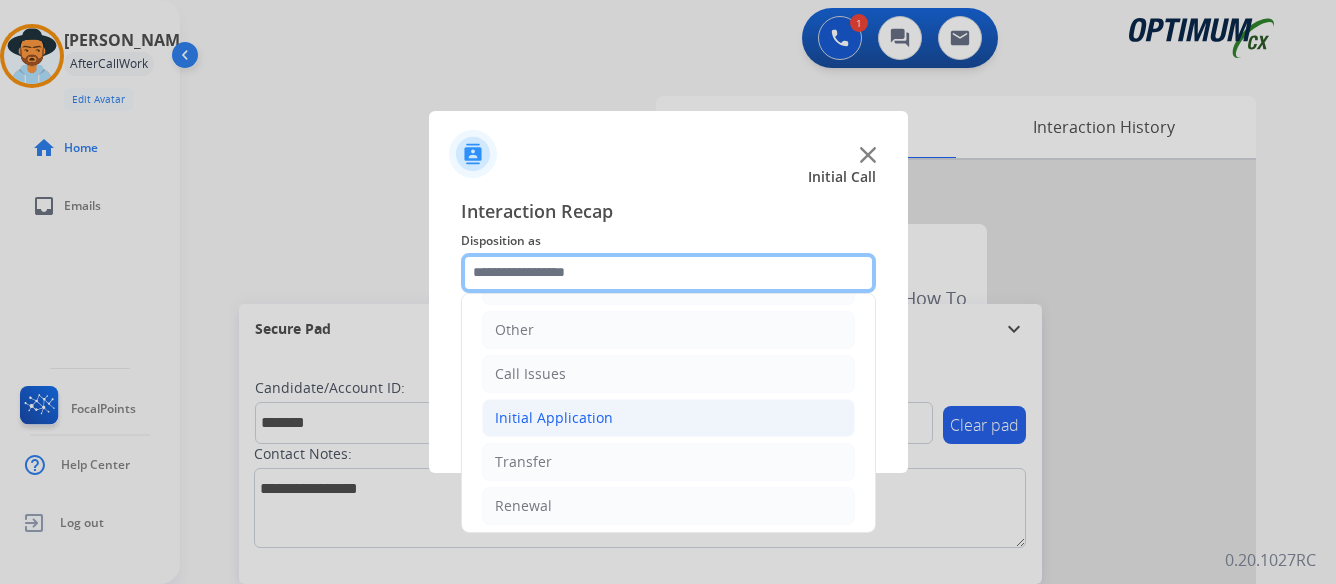 scroll, scrollTop: 136, scrollLeft: 0, axis: vertical 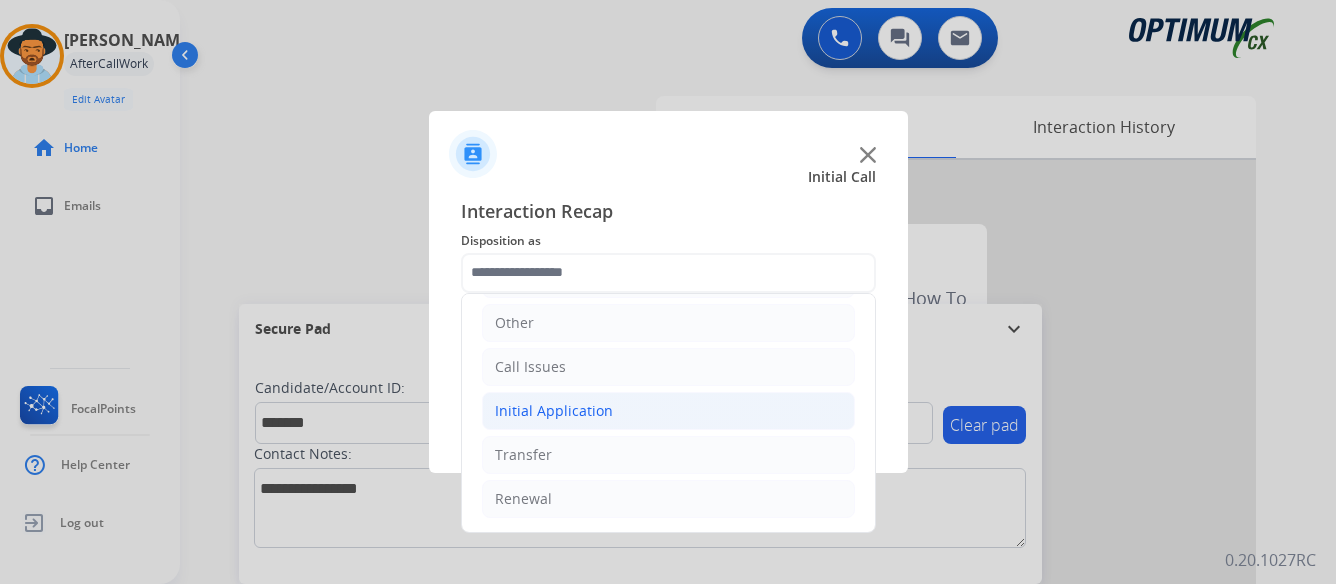 click on "Initial Application" 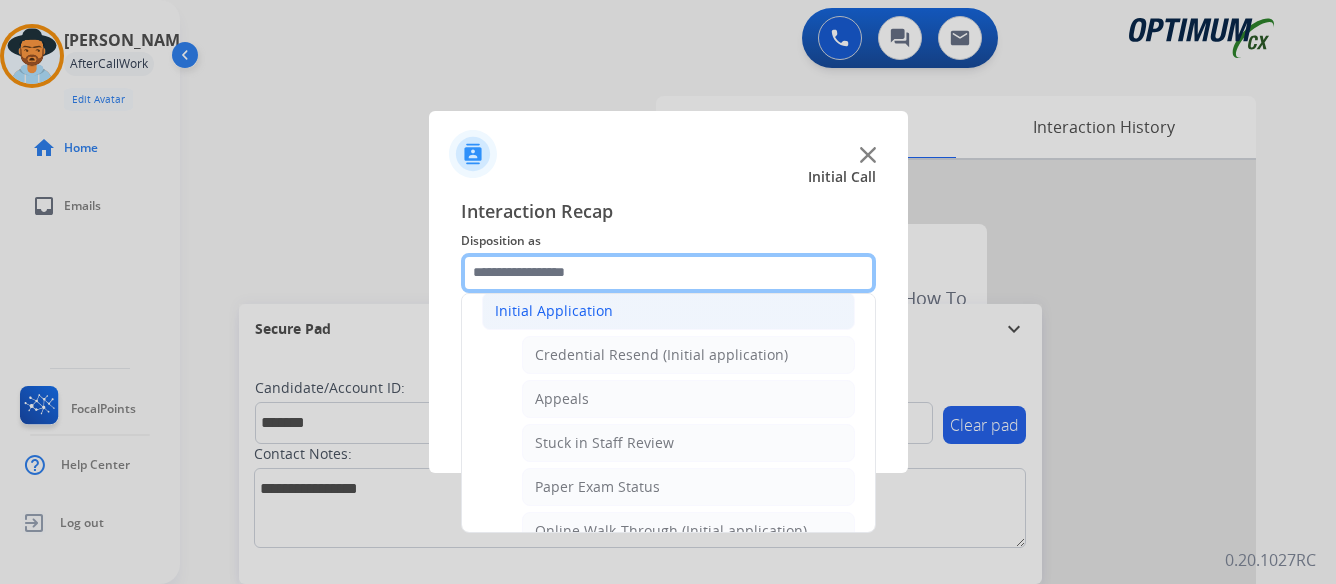 scroll, scrollTop: 336, scrollLeft: 0, axis: vertical 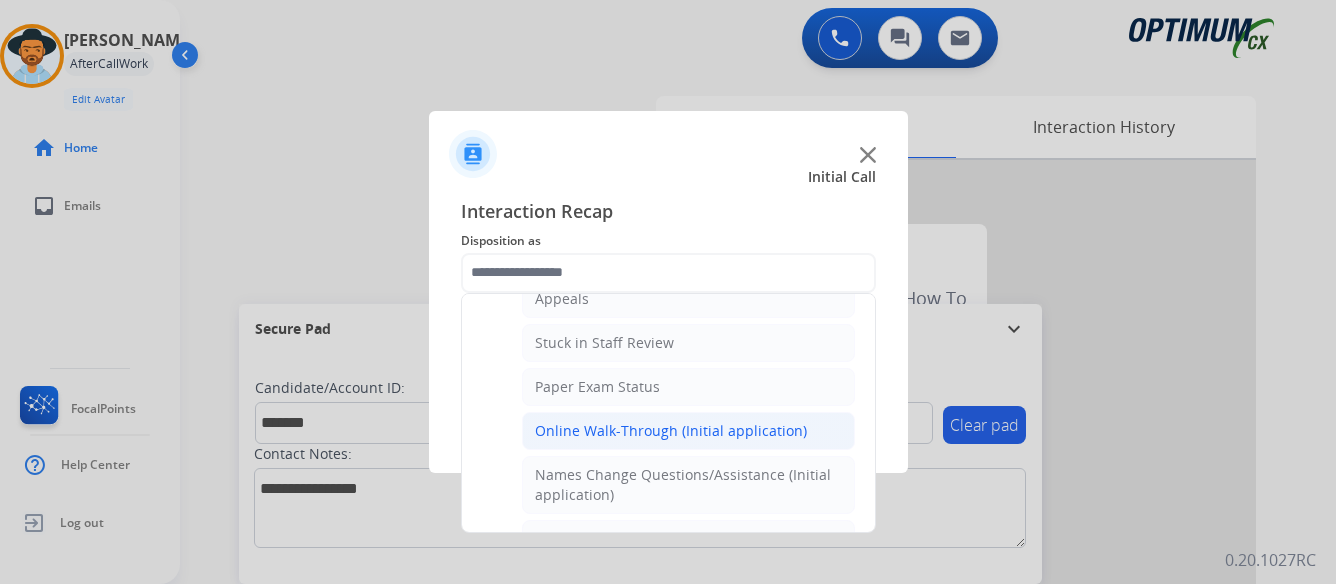 click on "Online Walk-Through (Initial application)" 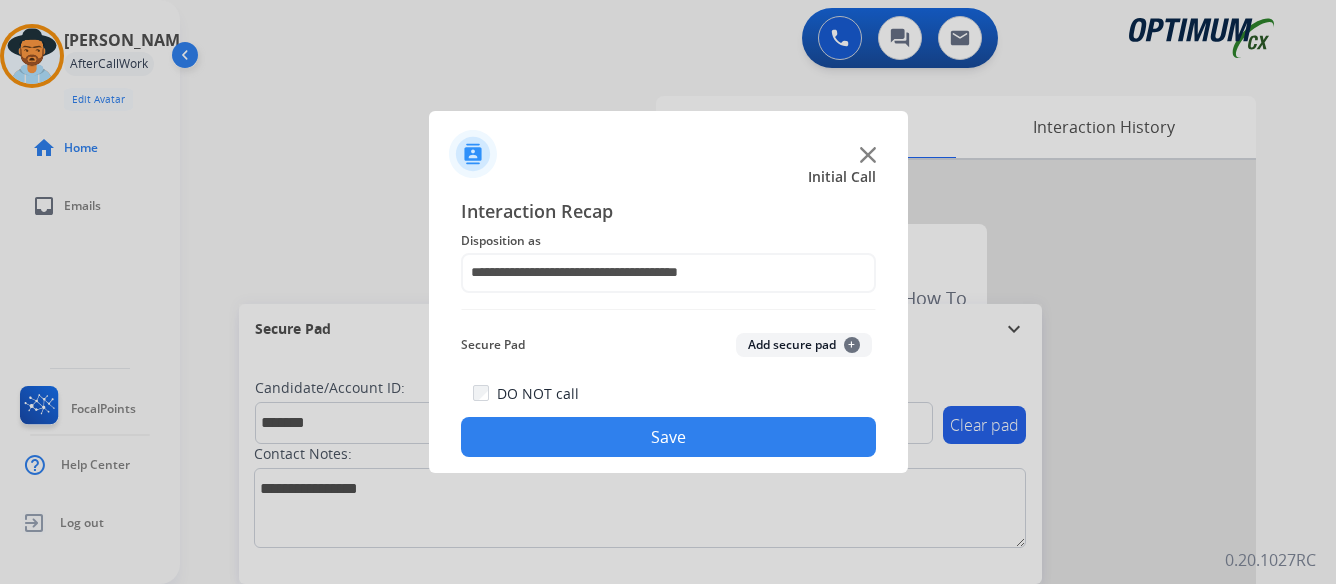 click on "Save" 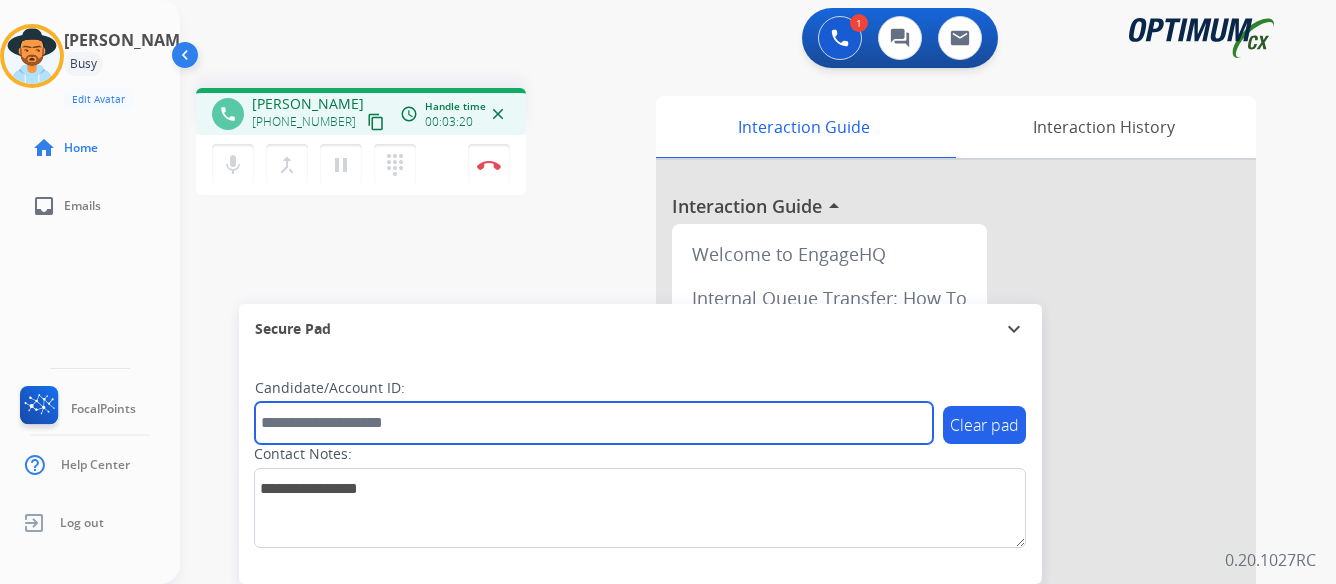 paste on "*******" 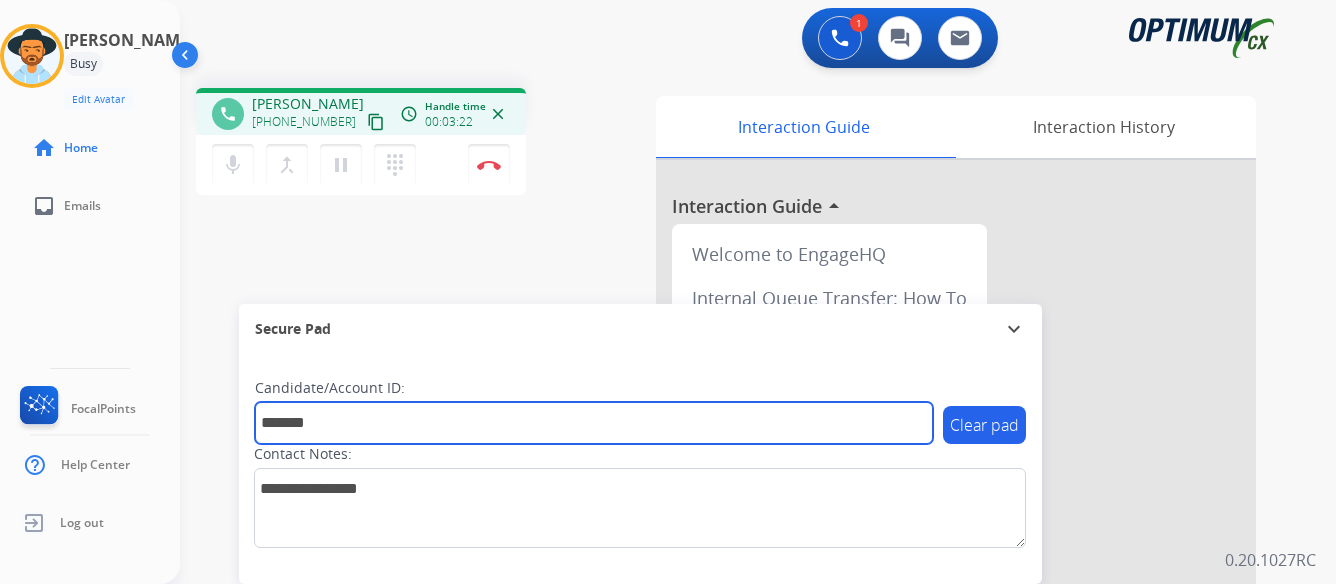 type on "*******" 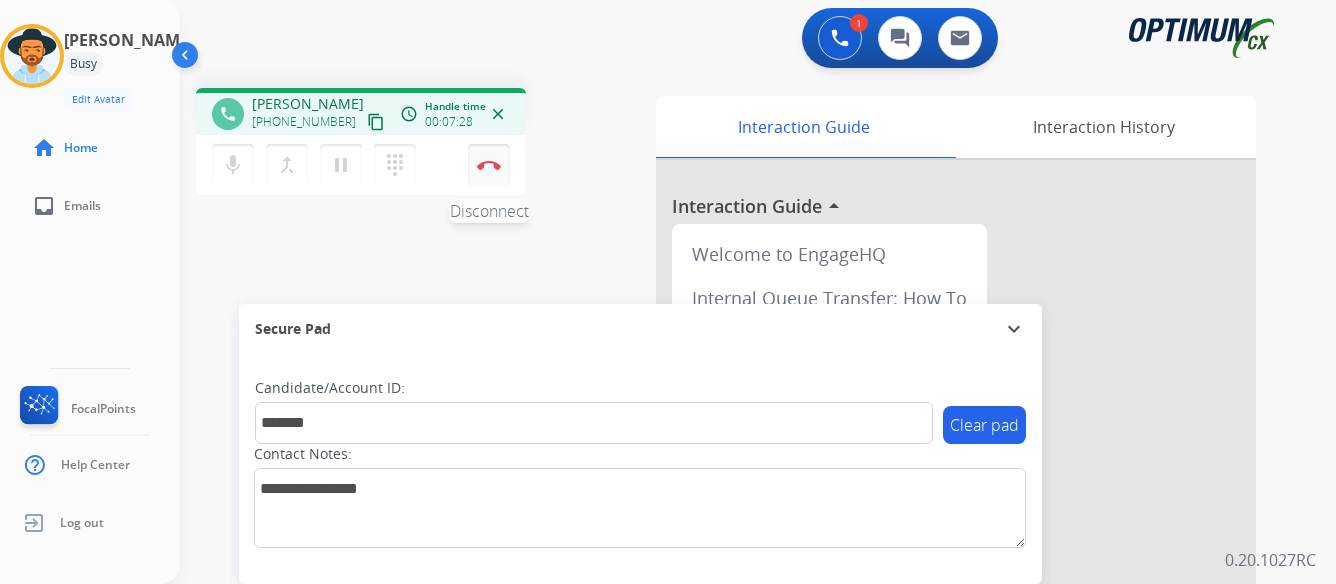 click at bounding box center [489, 165] 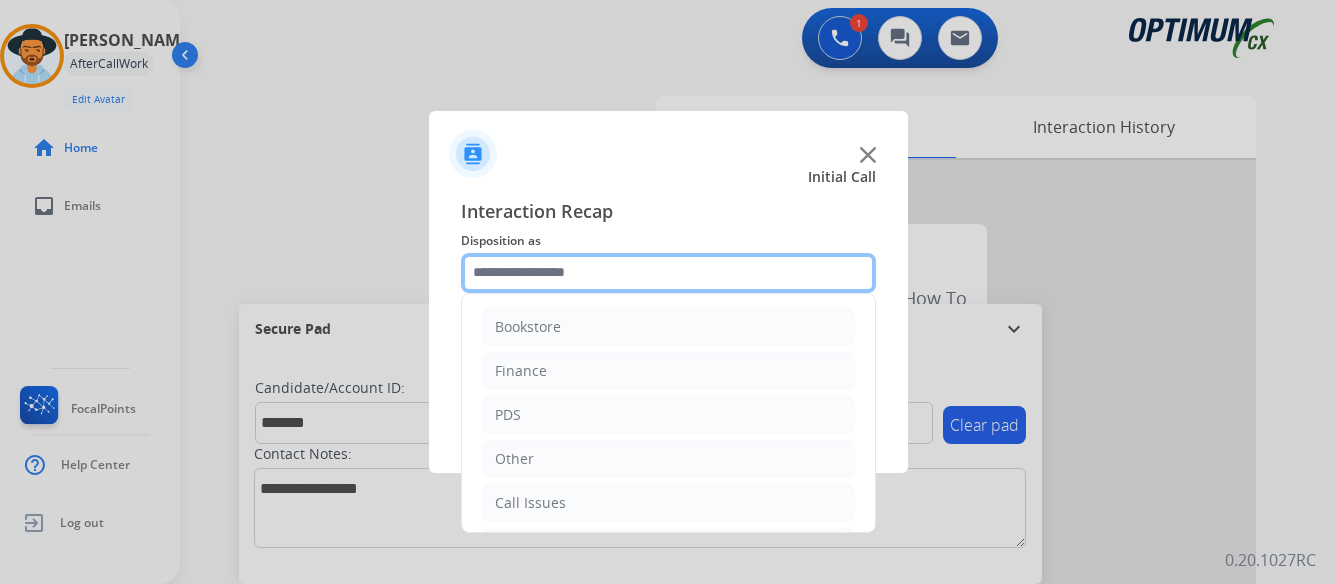 click 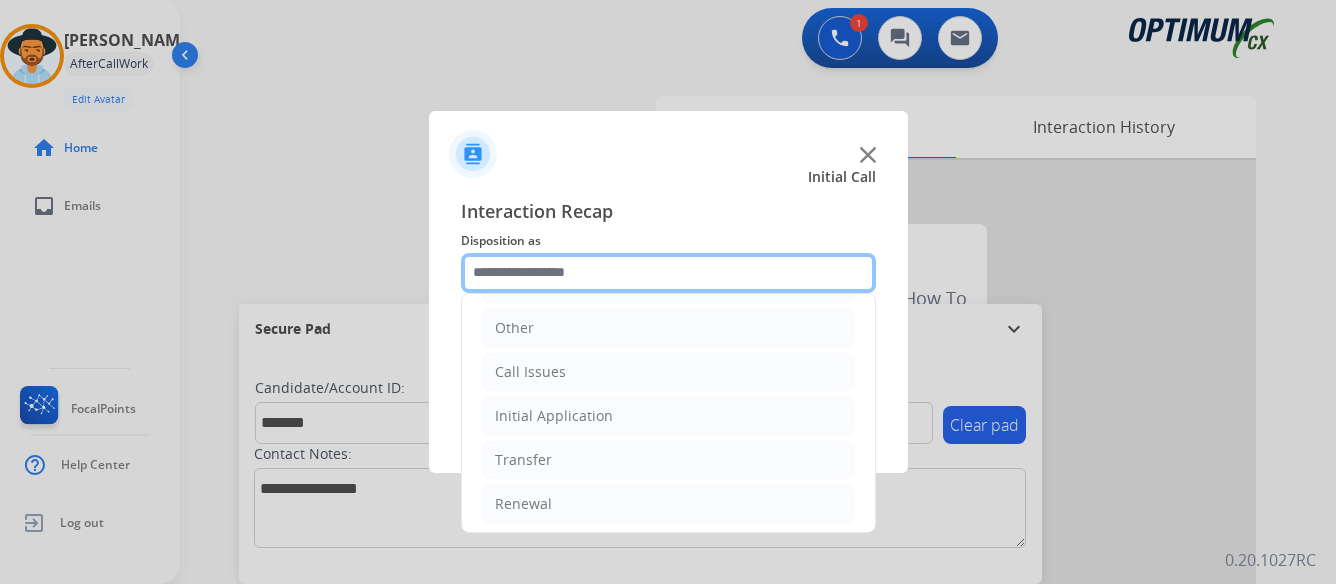 scroll, scrollTop: 136, scrollLeft: 0, axis: vertical 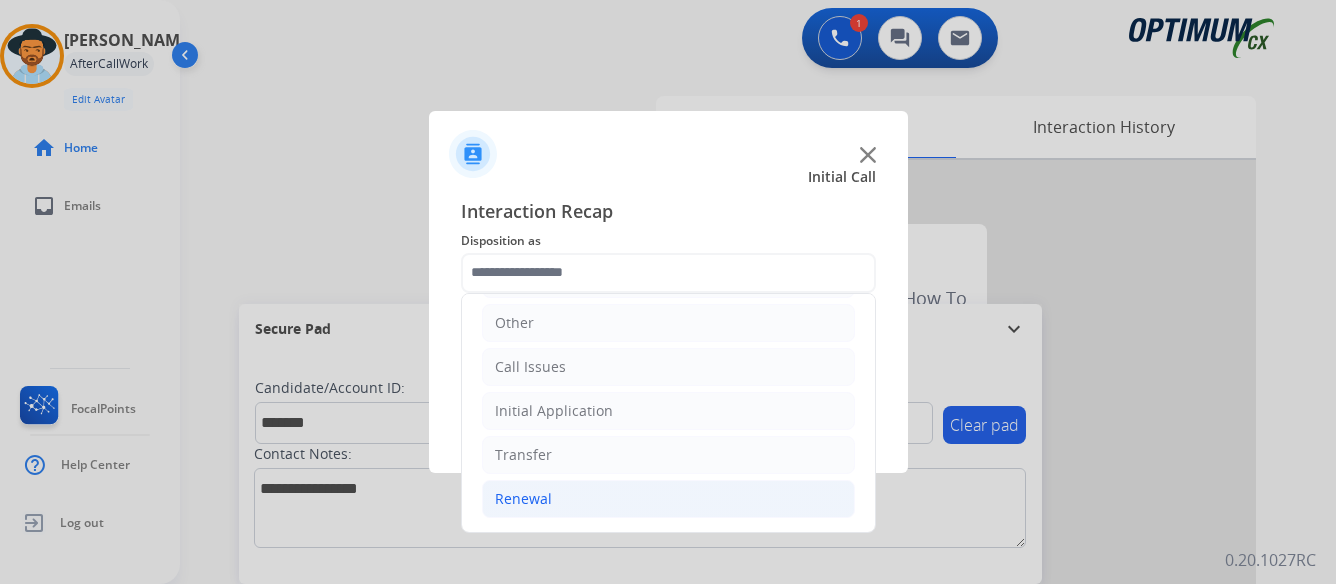 click on "Renewal" 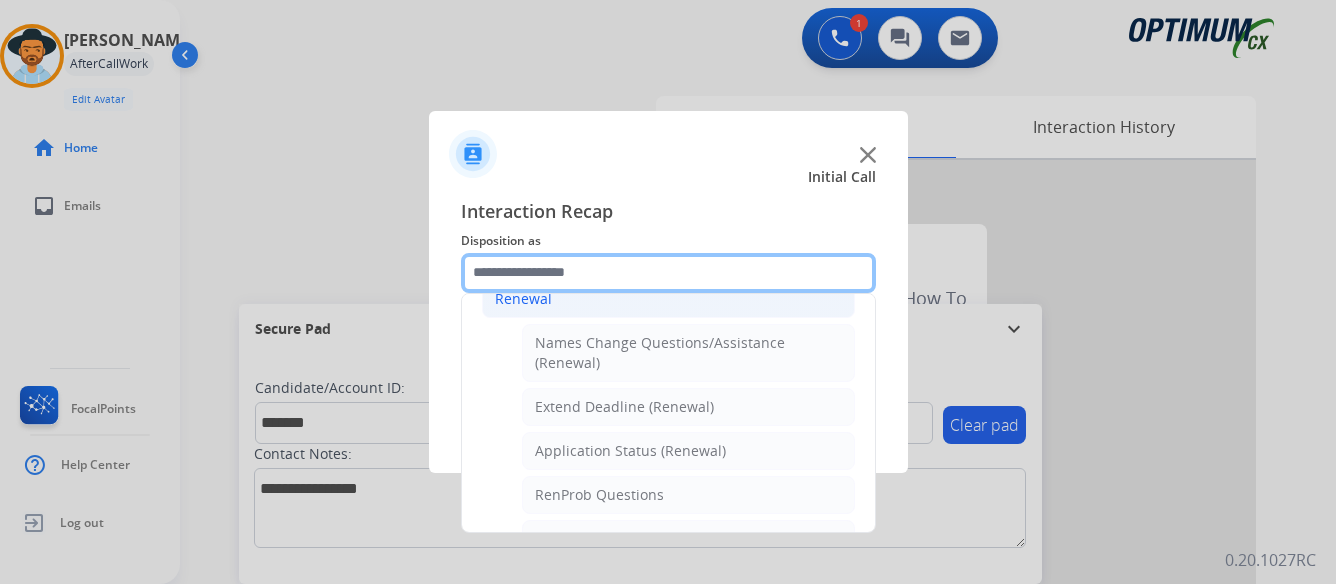 scroll, scrollTop: 436, scrollLeft: 0, axis: vertical 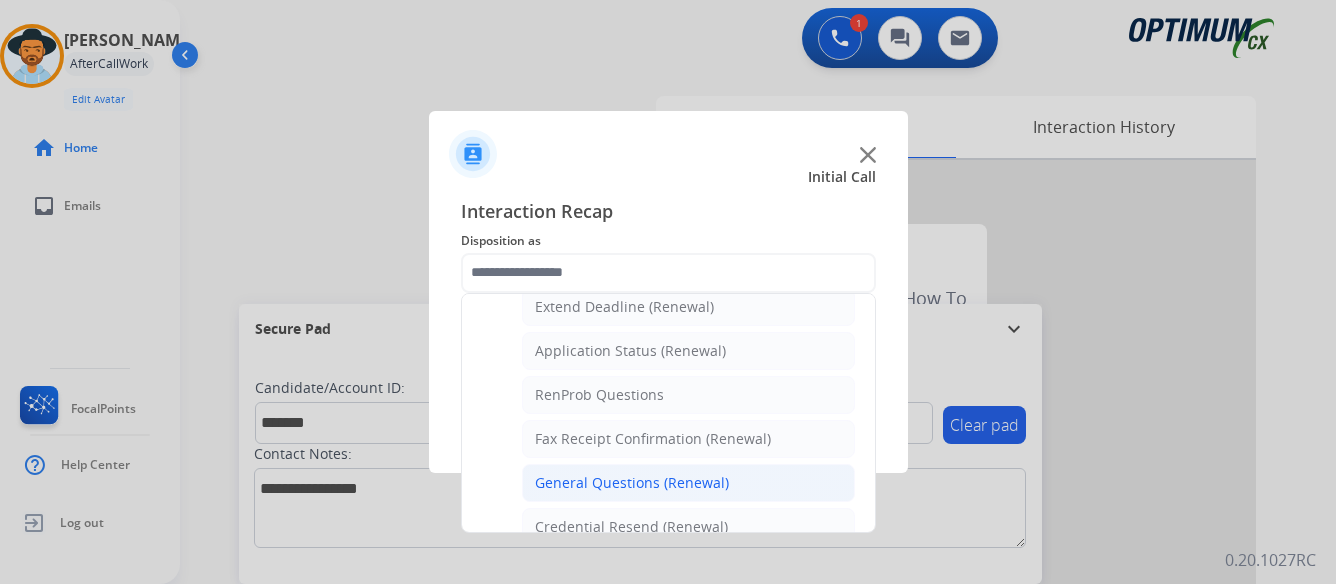 click on "General Questions (Renewal)" 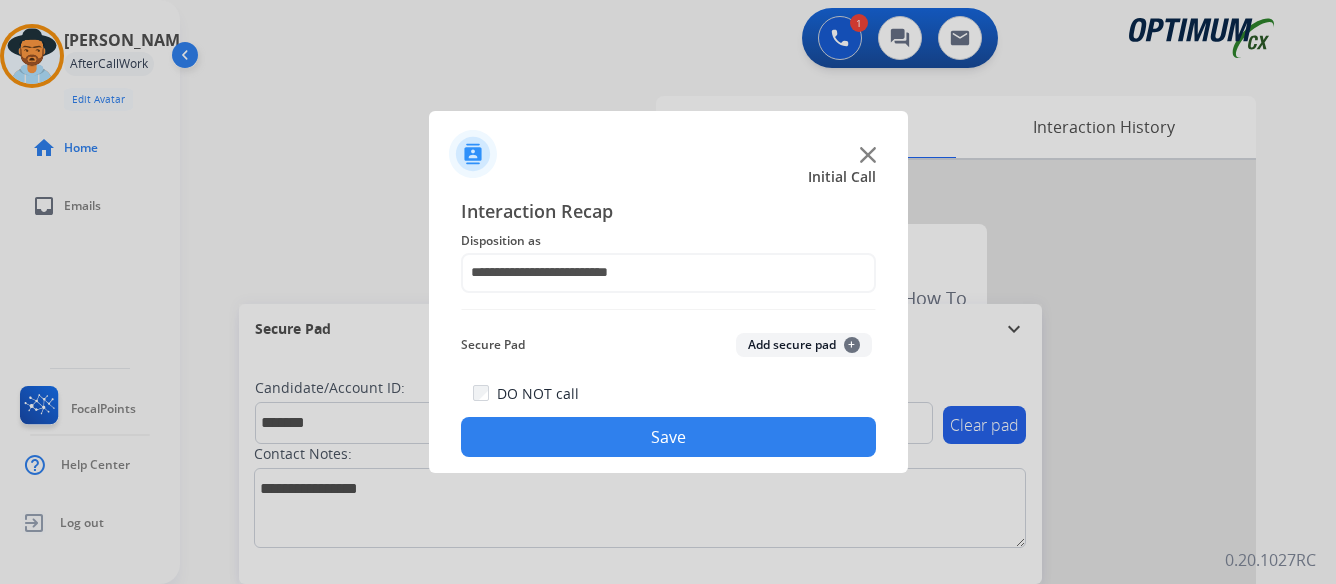 click on "Save" 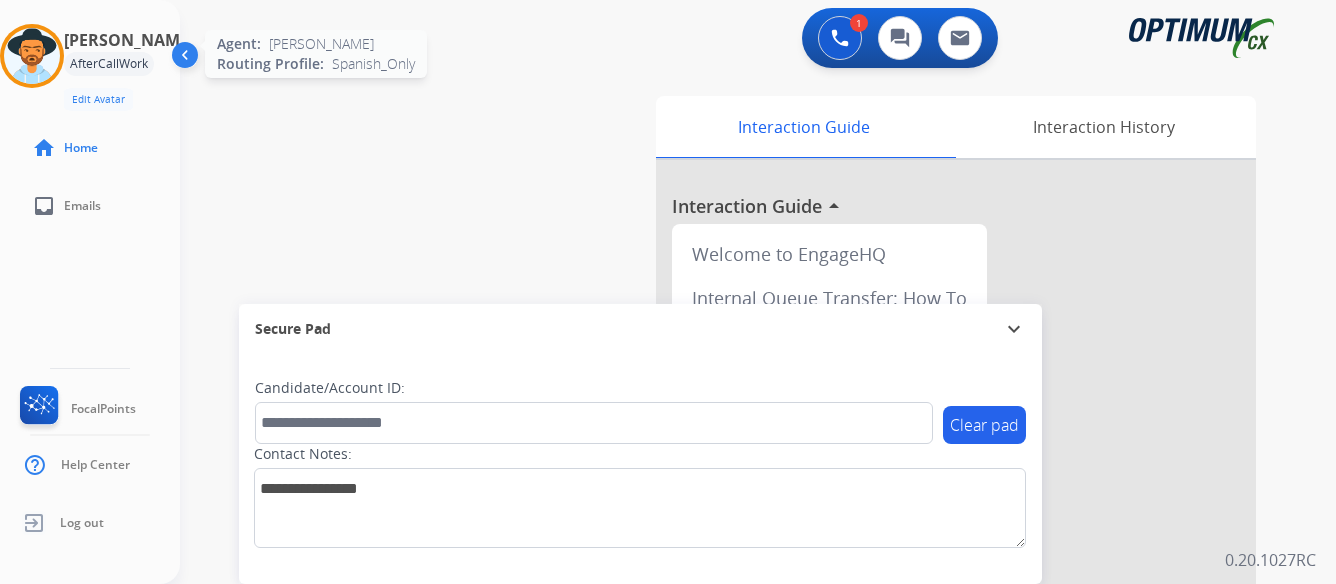 click at bounding box center (32, 56) 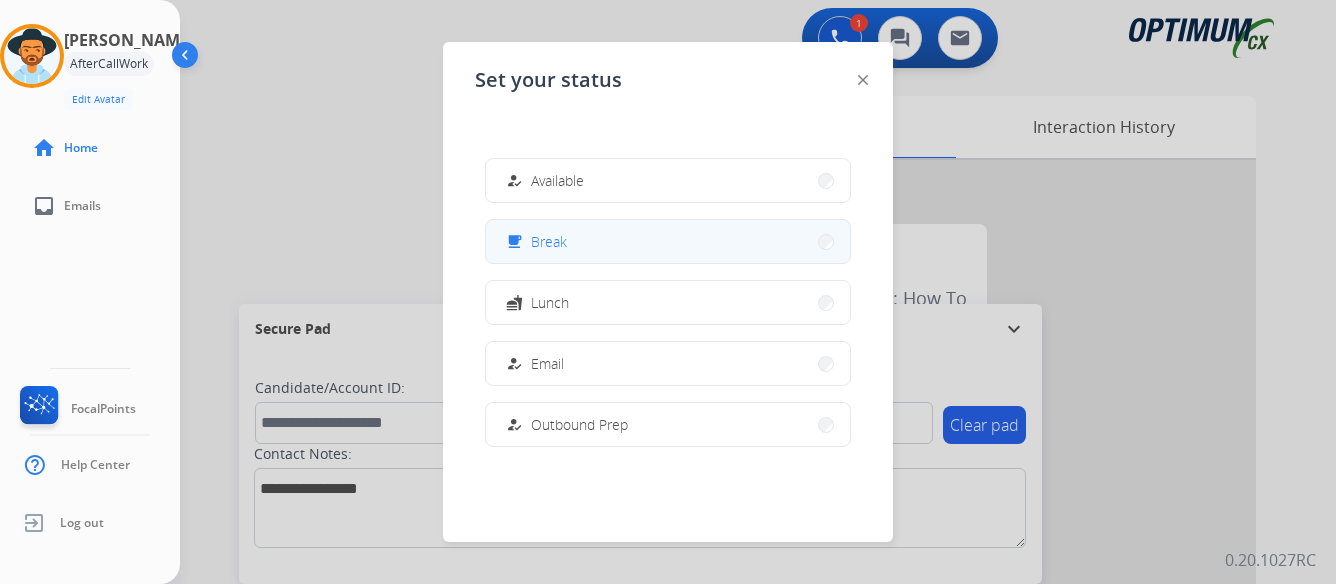 click on "free_breakfast Break" at bounding box center (668, 241) 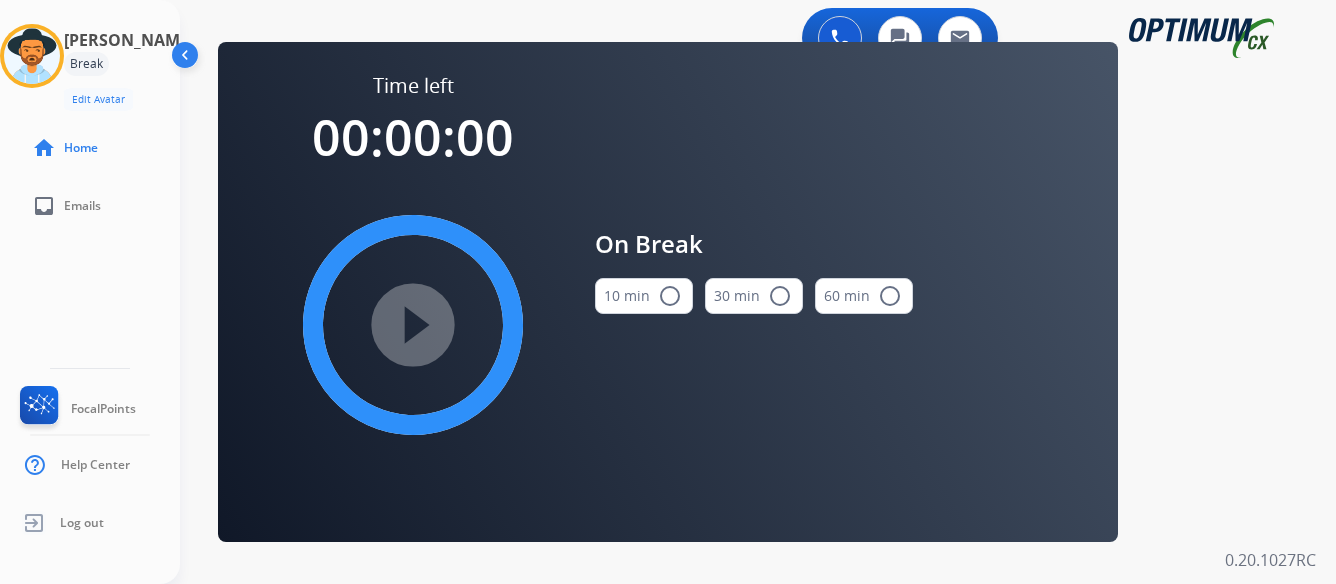 click on "radio_button_unchecked" at bounding box center [670, 296] 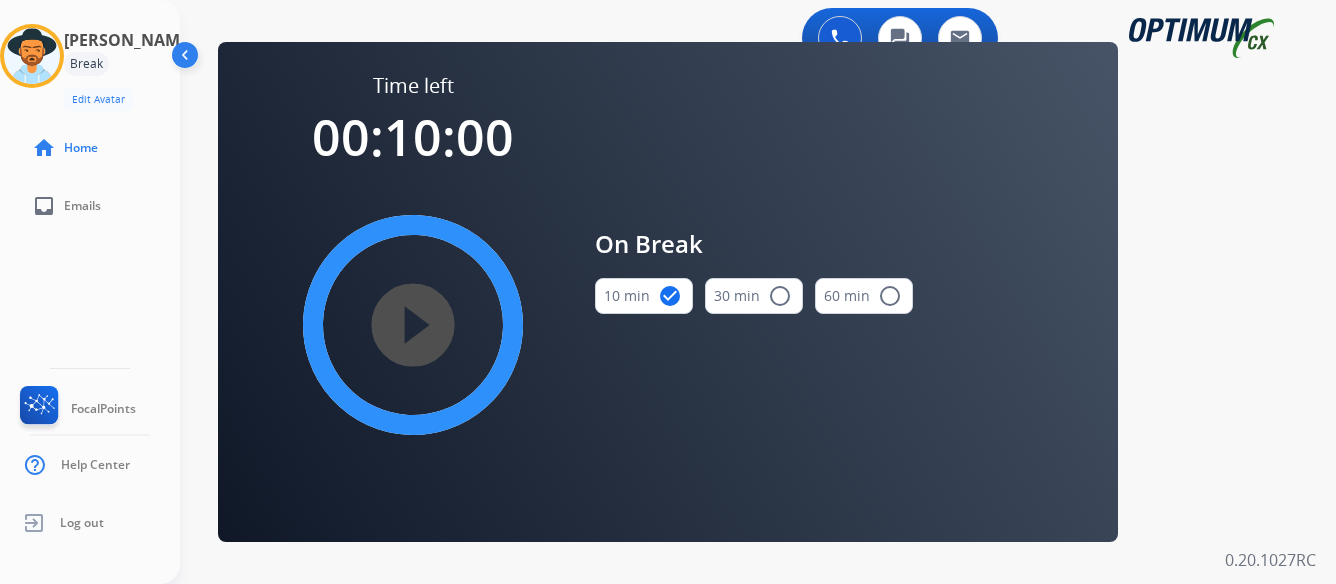 click on "play_circle_filled" at bounding box center (413, 325) 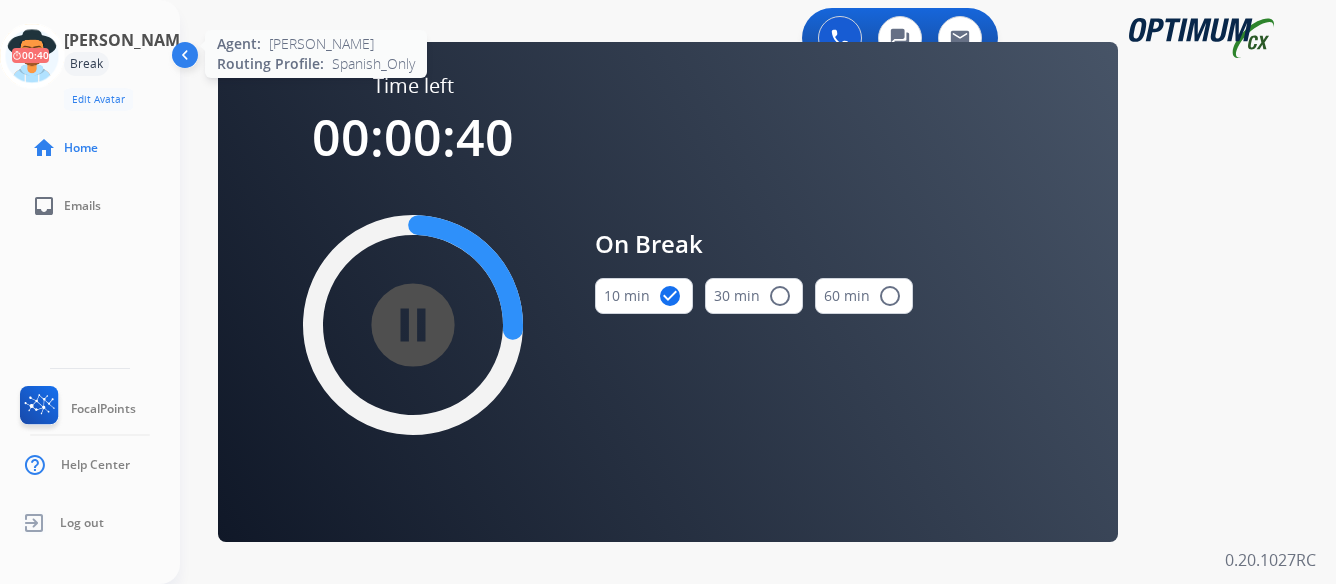 click 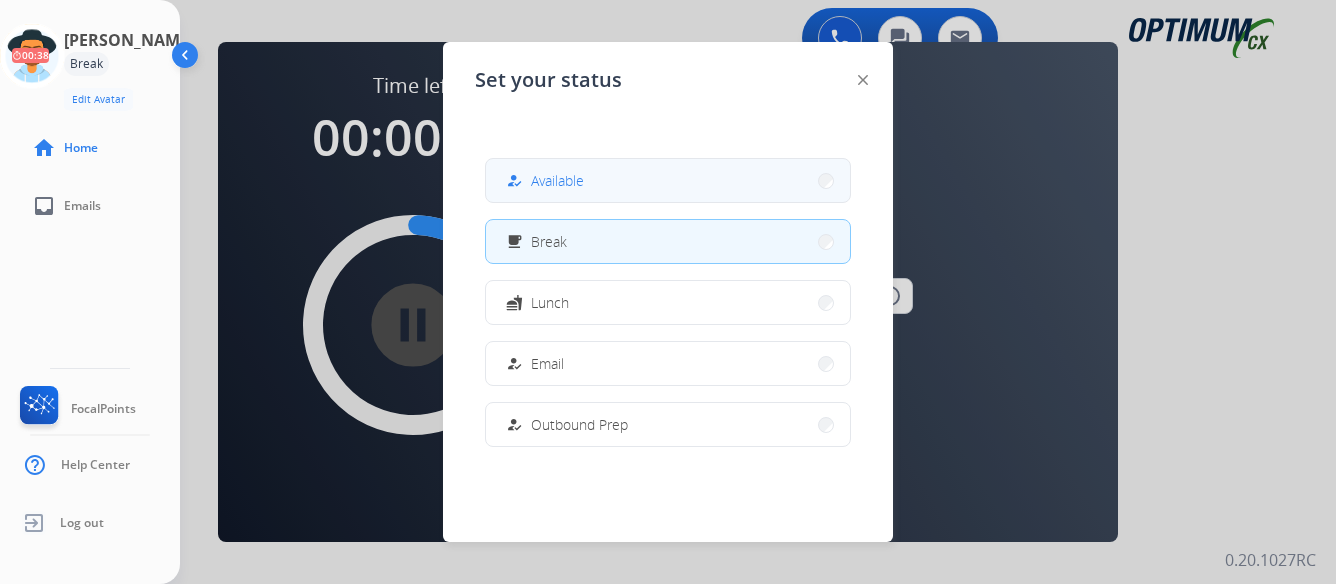 click on "how_to_reg Available" at bounding box center (668, 180) 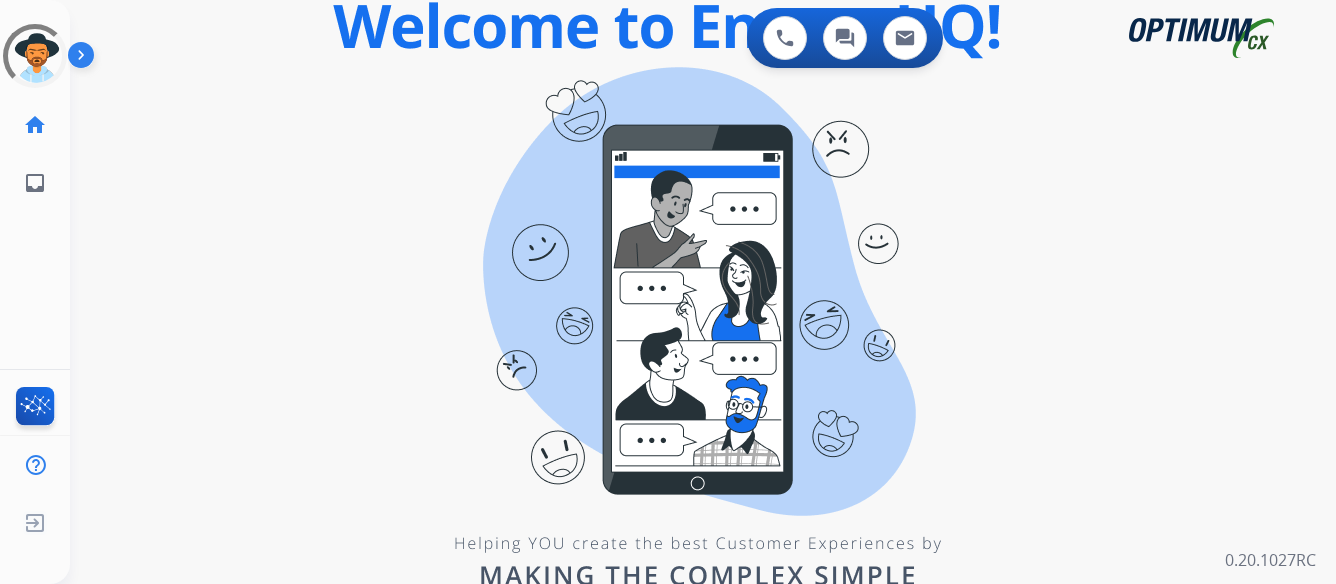 scroll, scrollTop: 0, scrollLeft: 0, axis: both 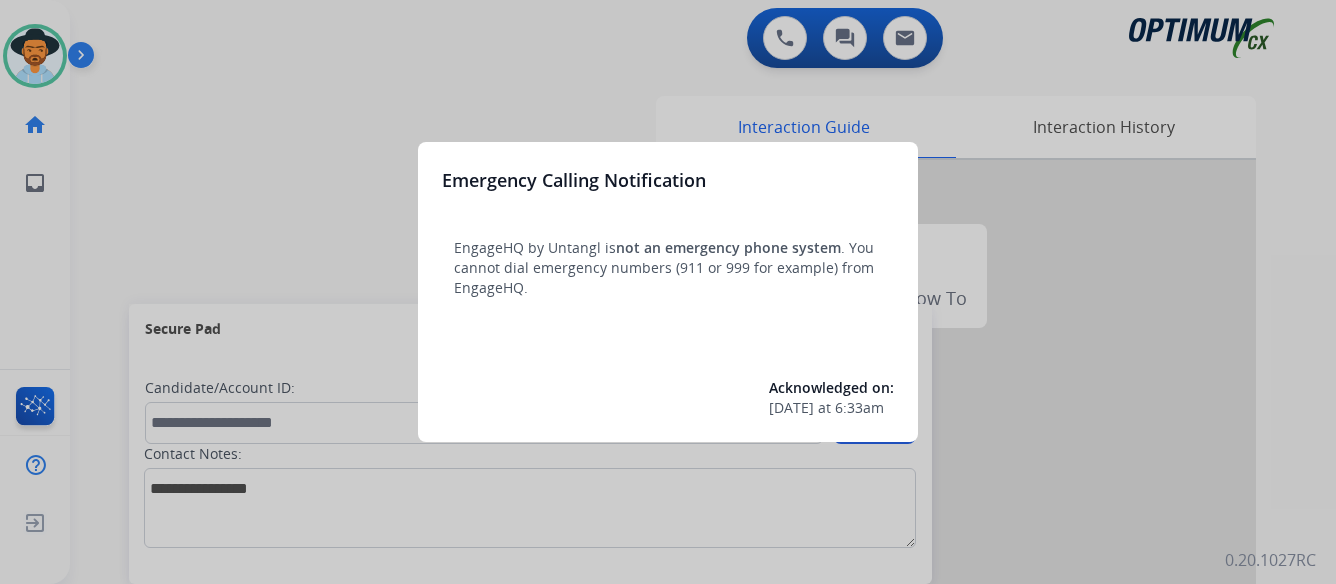 click at bounding box center [668, 292] 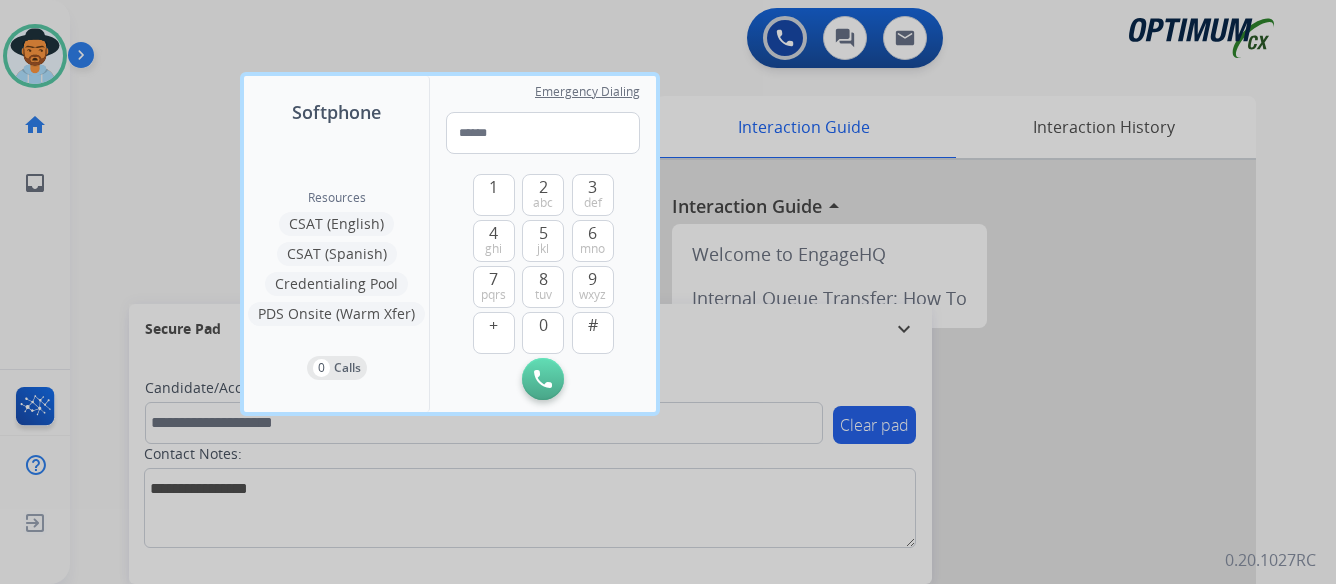 click at bounding box center (668, 292) 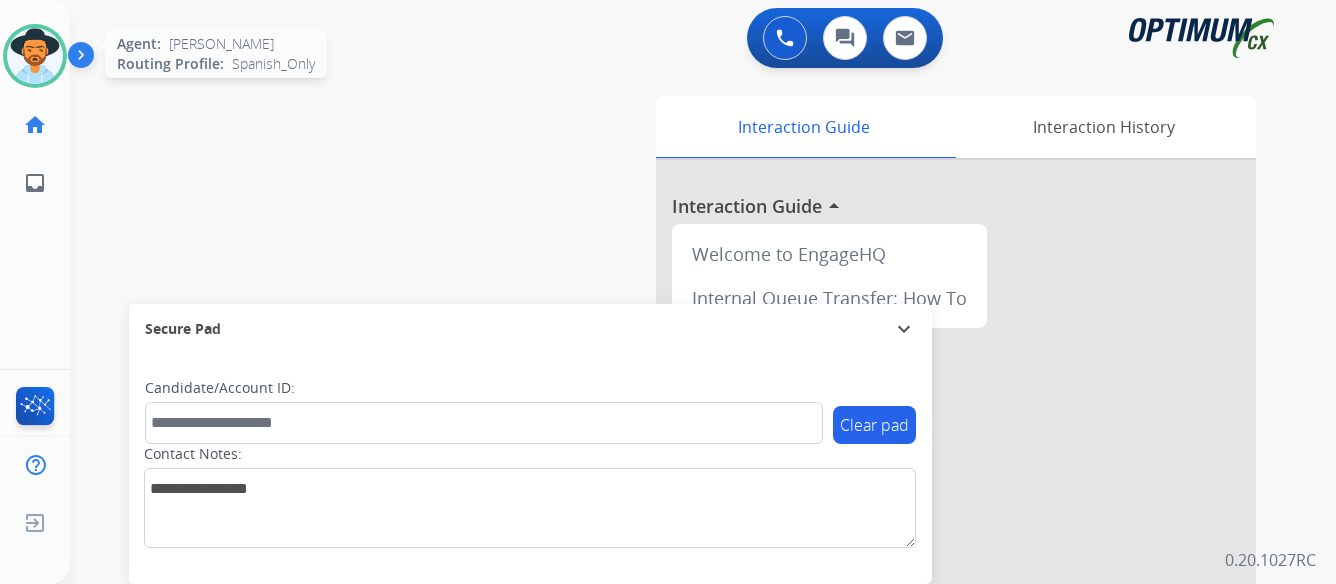 click at bounding box center (35, 56) 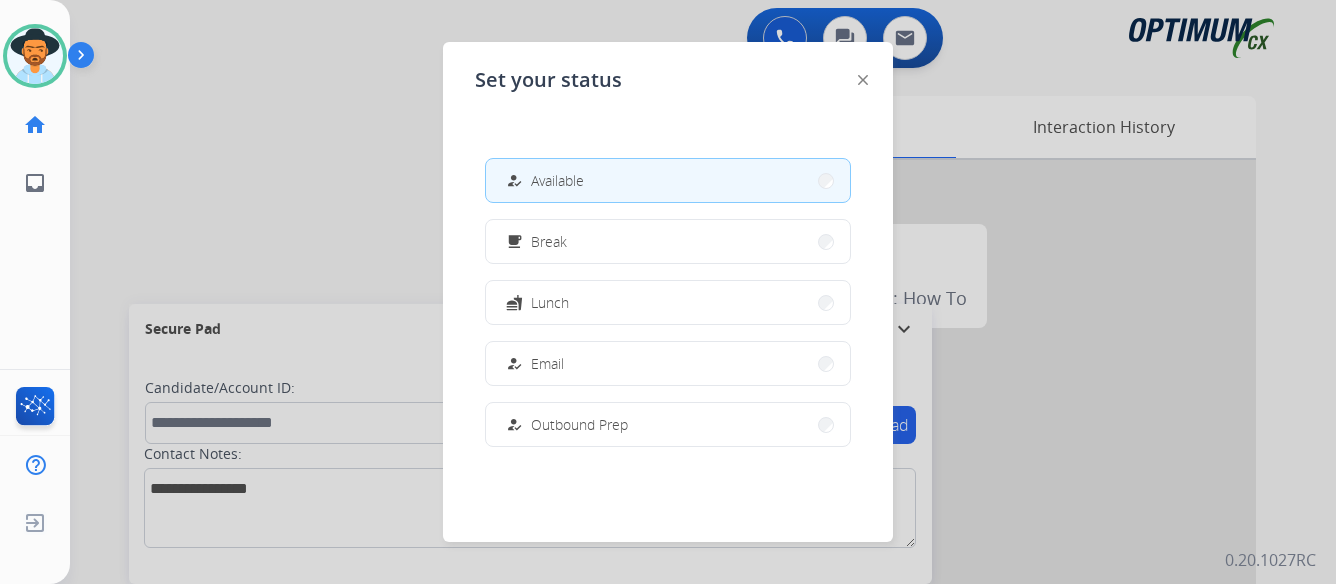 click at bounding box center (668, 292) 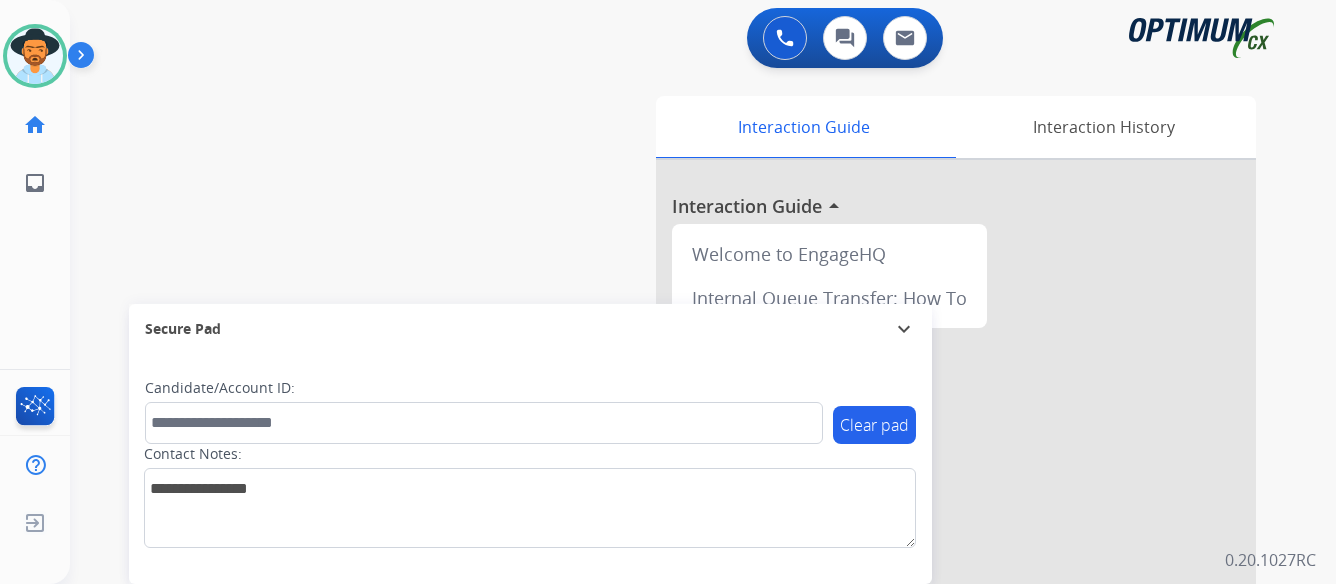 click at bounding box center [85, 59] 